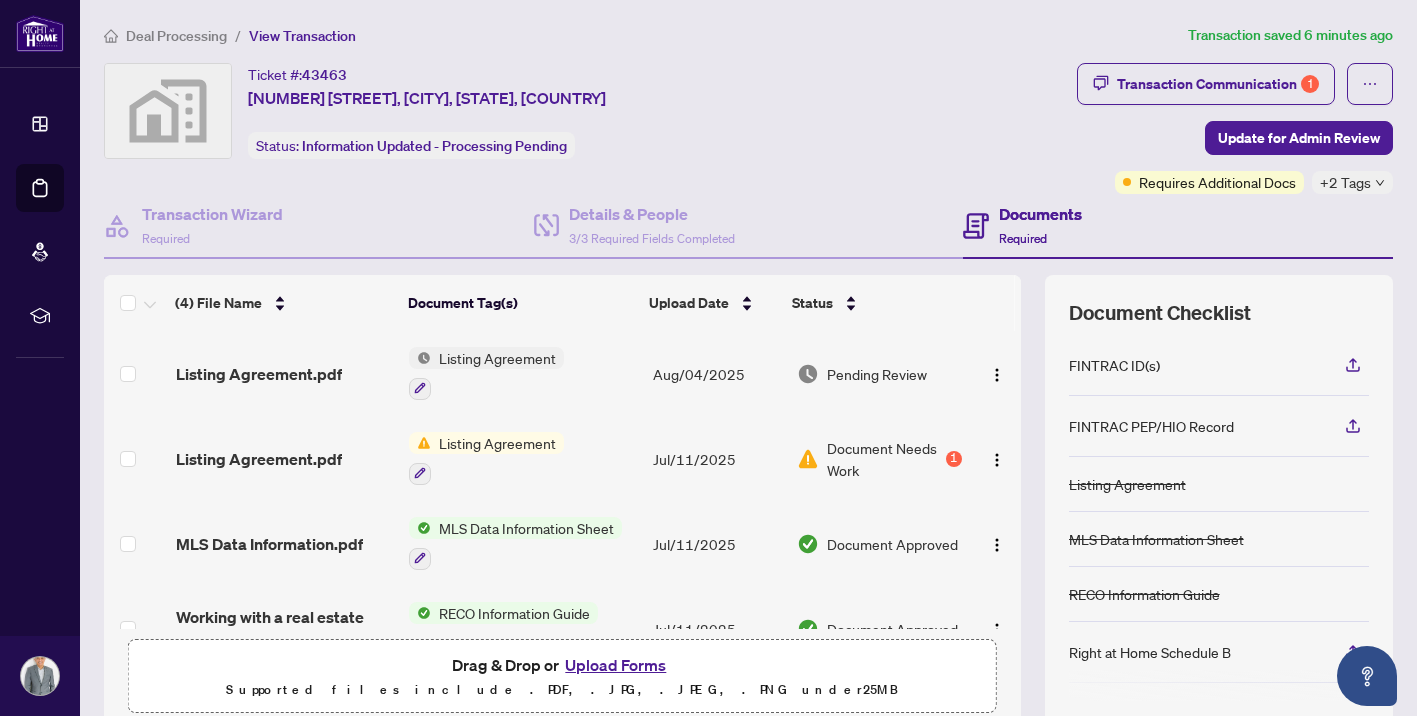 scroll, scrollTop: 0, scrollLeft: 0, axis: both 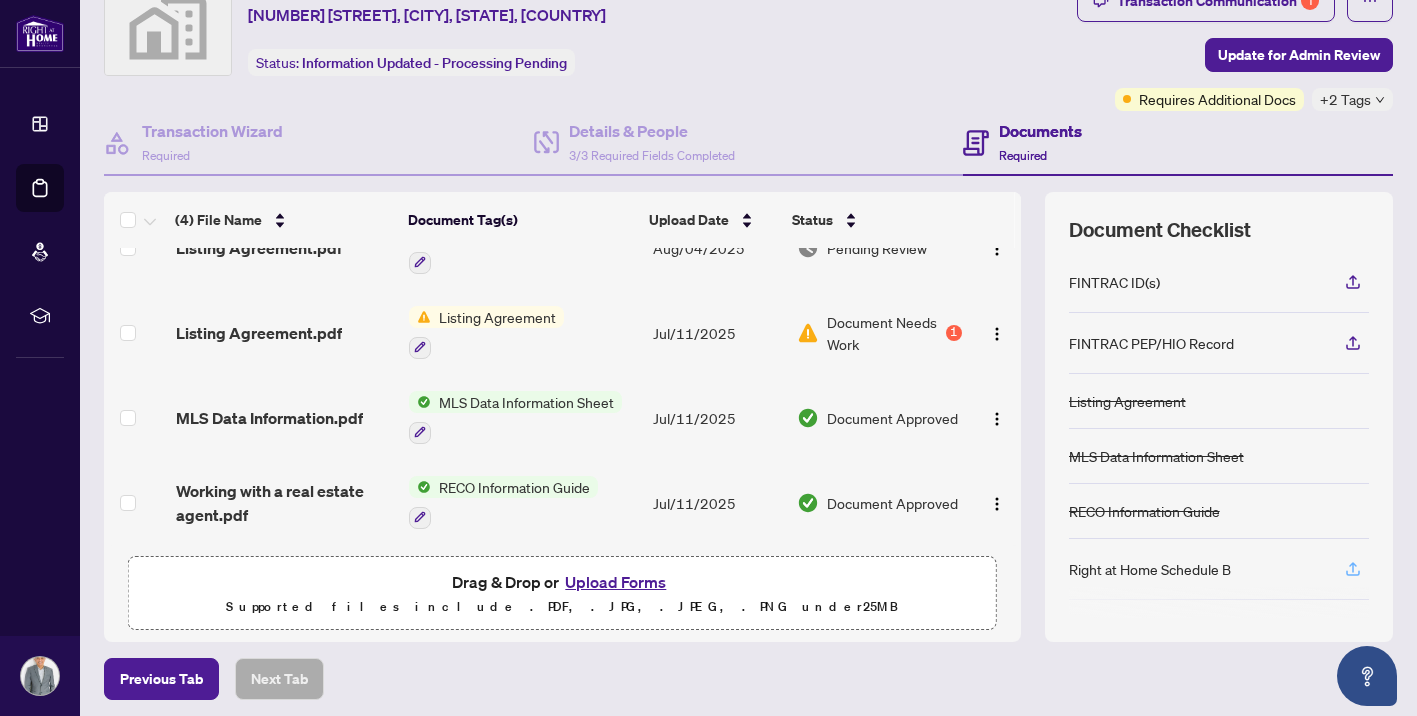 click 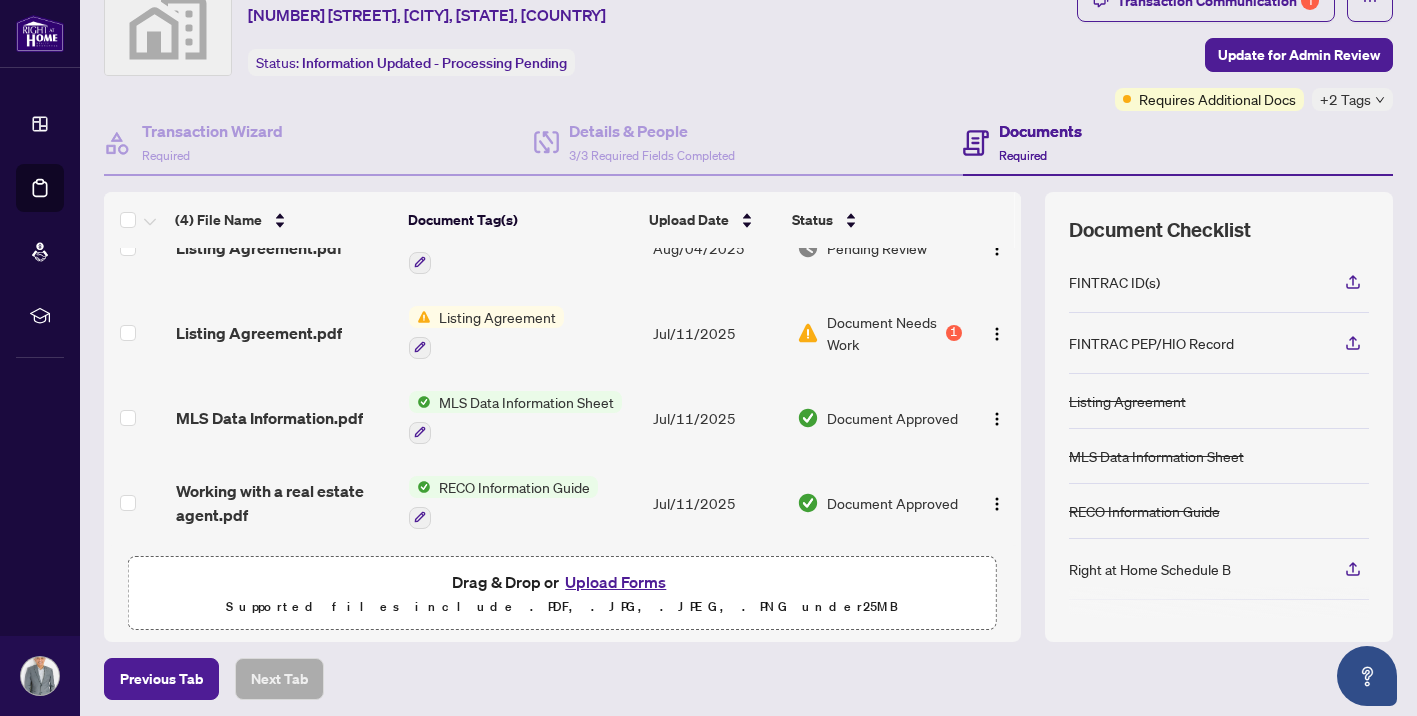 scroll, scrollTop: 57, scrollLeft: 0, axis: vertical 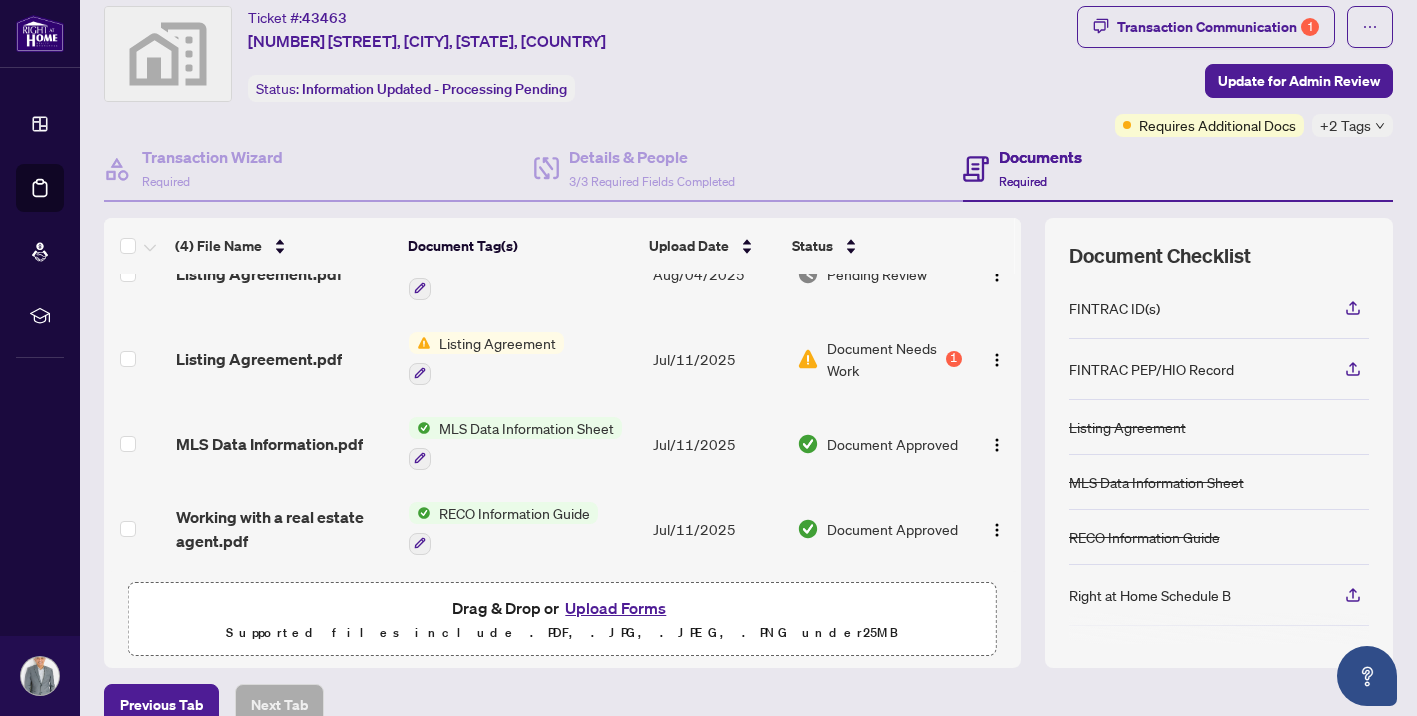 click on "FINTRAC ID(s)" at bounding box center [1114, 308] 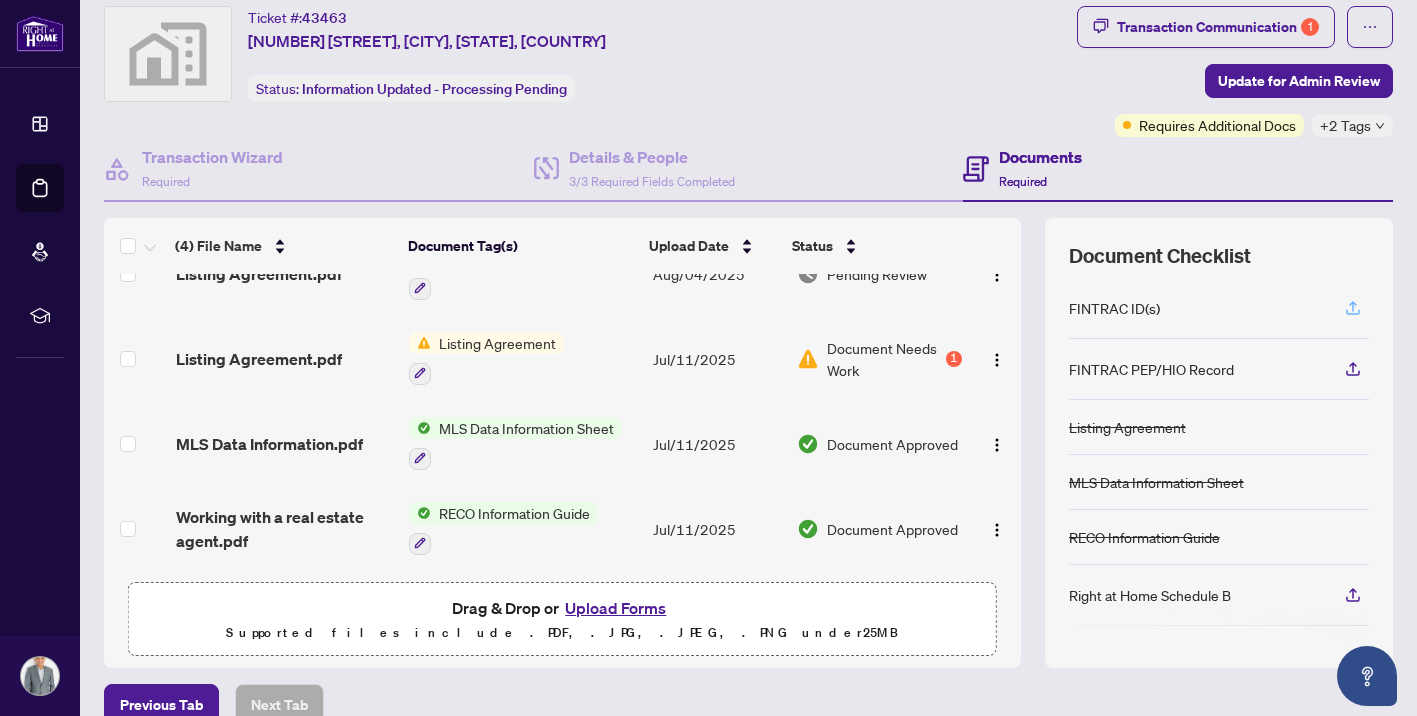 click 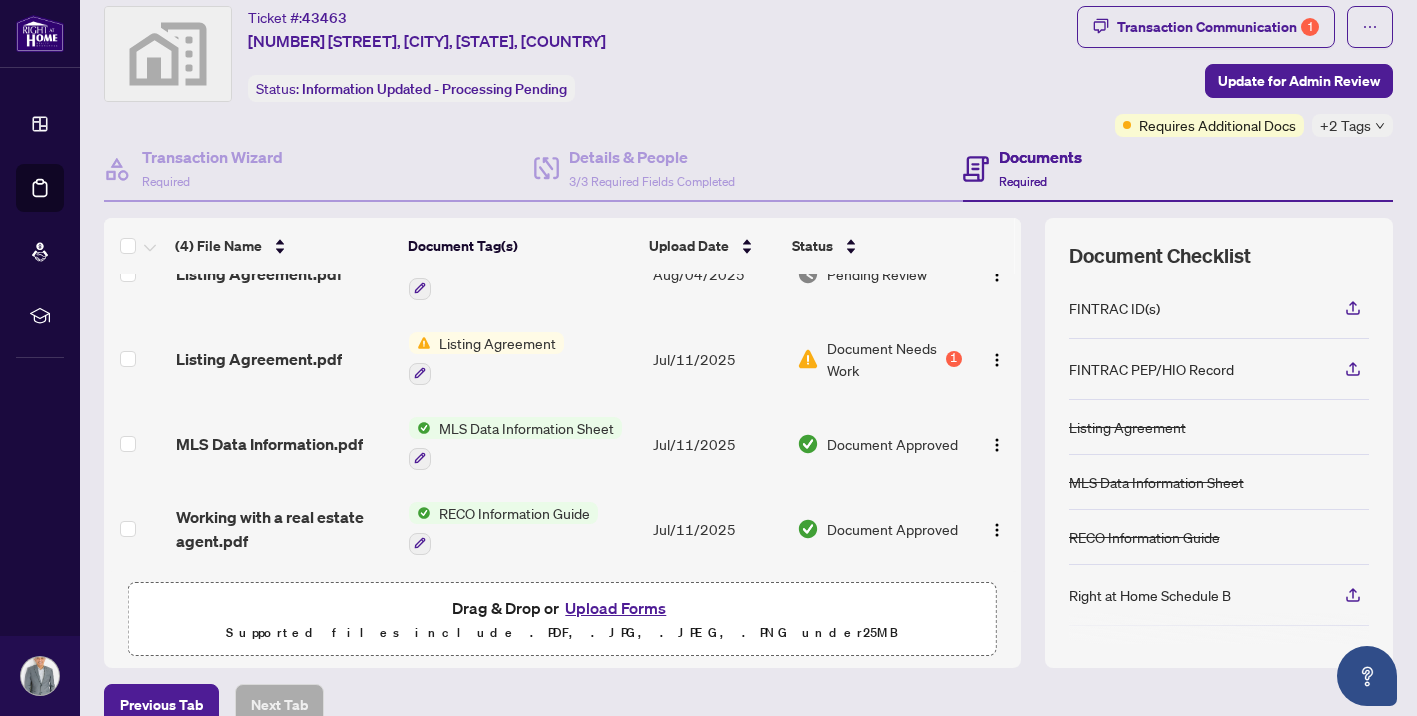 scroll, scrollTop: 0, scrollLeft: 0, axis: both 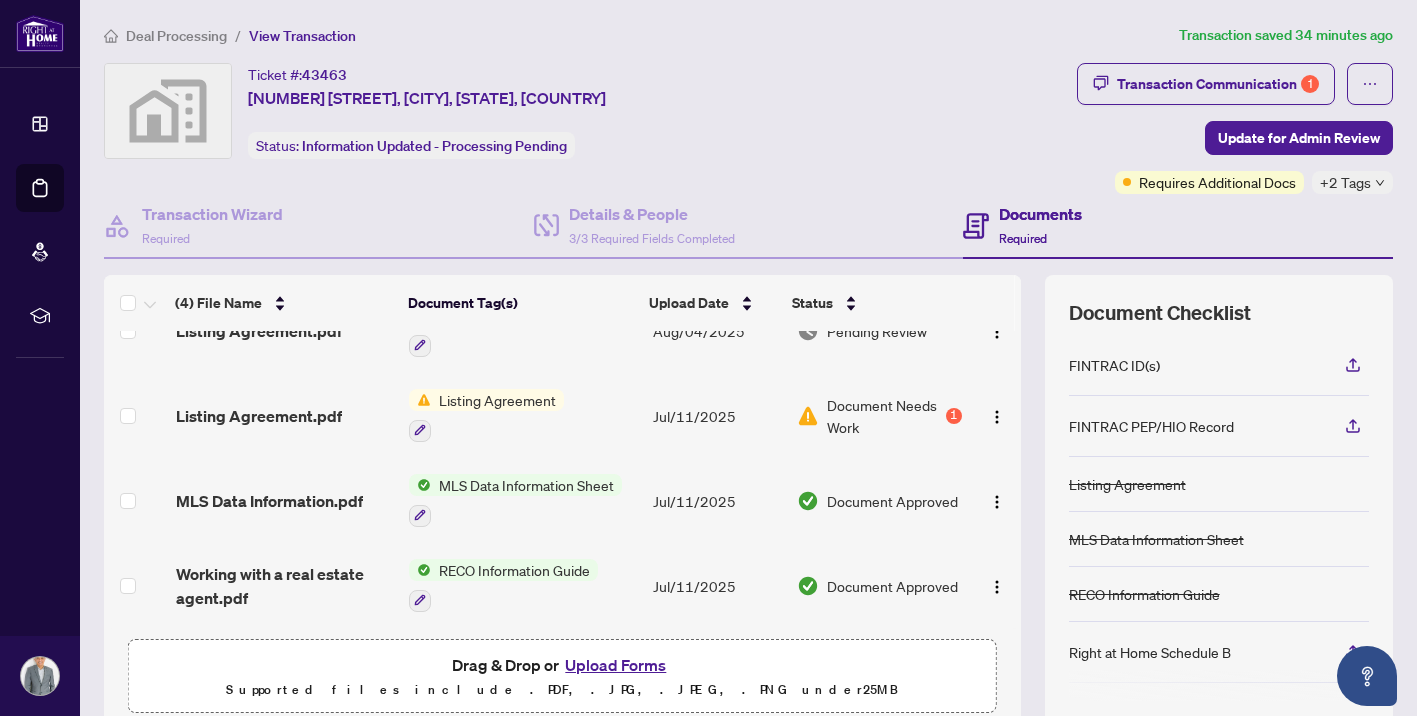 click on "FINTRAC ID(s)" at bounding box center [1219, 365] 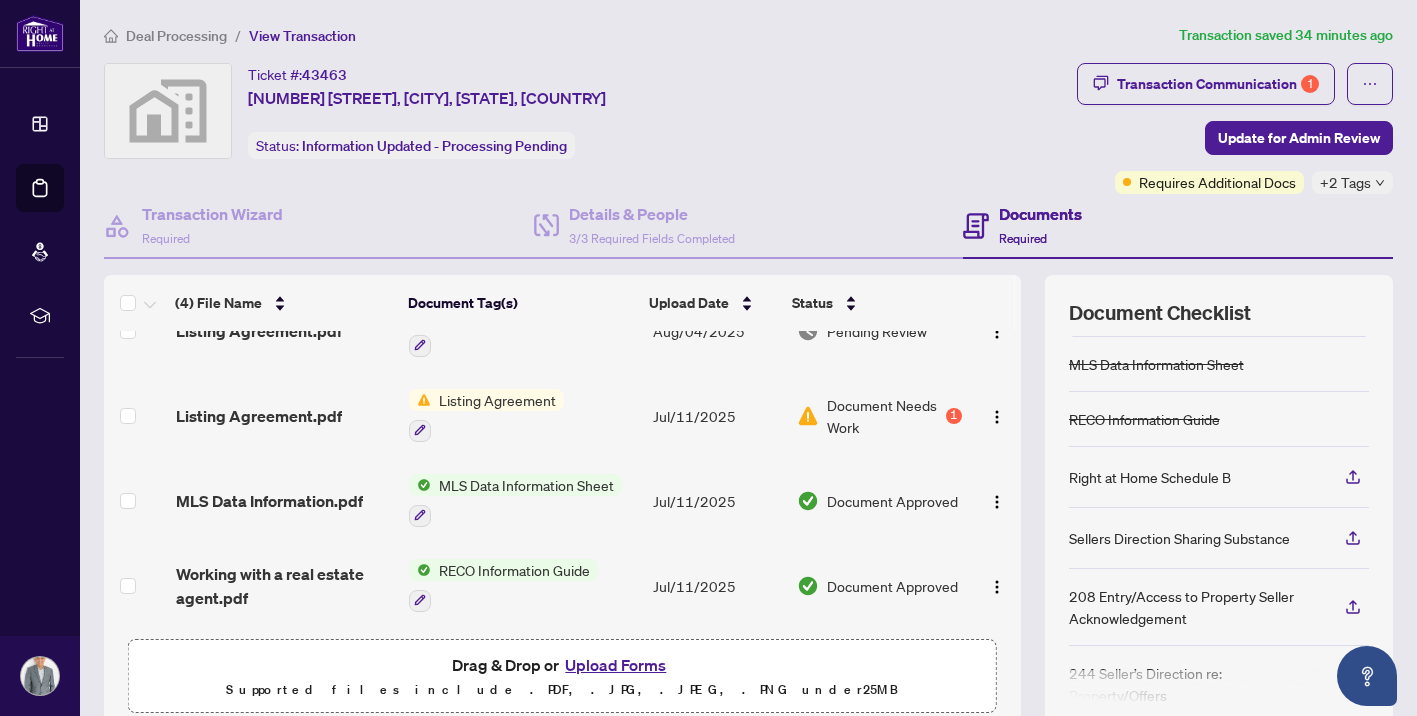scroll, scrollTop: 189, scrollLeft: 0, axis: vertical 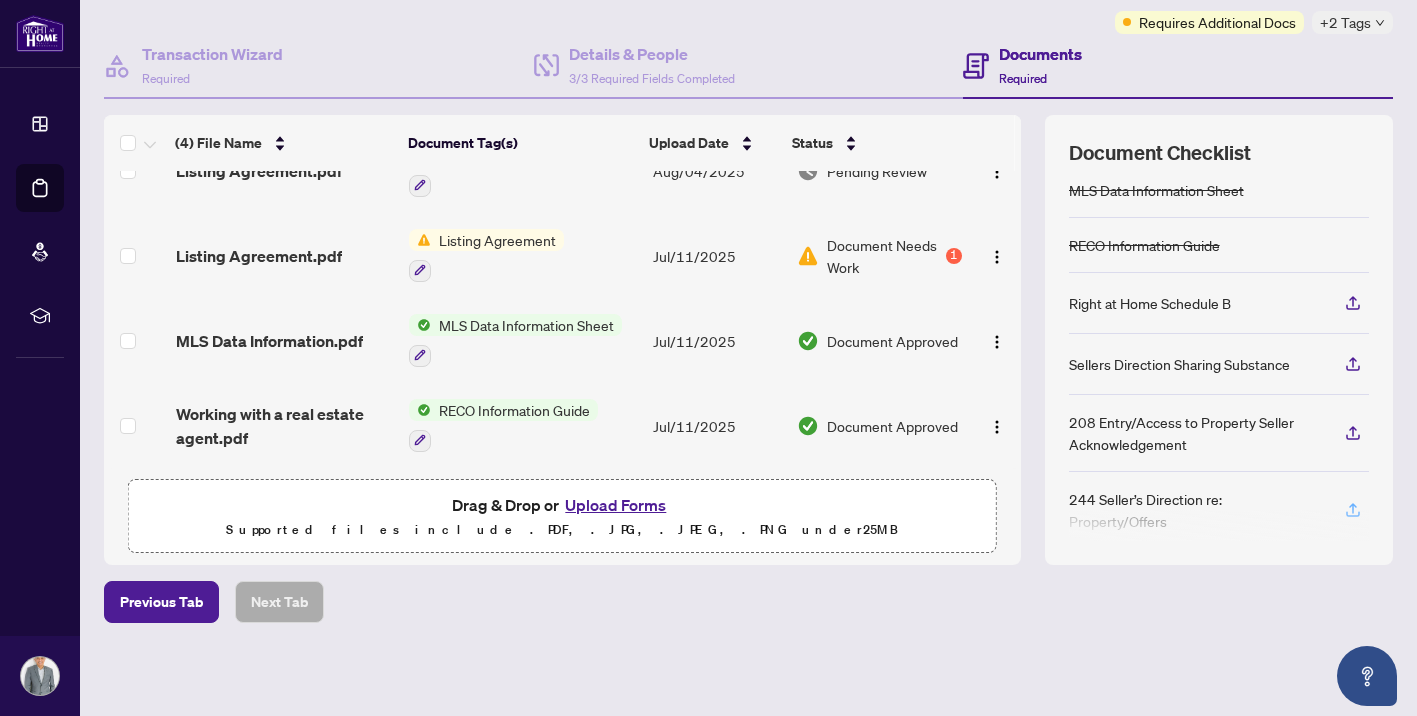 click 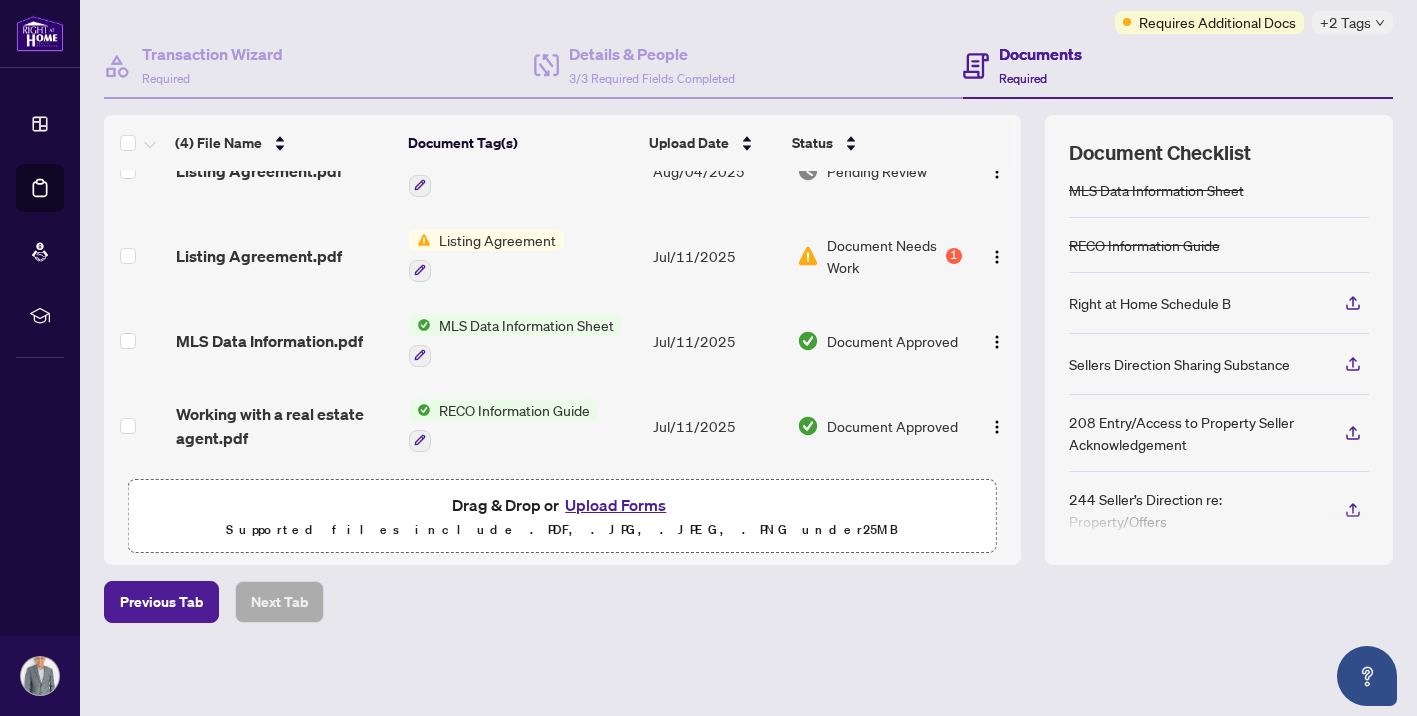 scroll, scrollTop: 108, scrollLeft: 0, axis: vertical 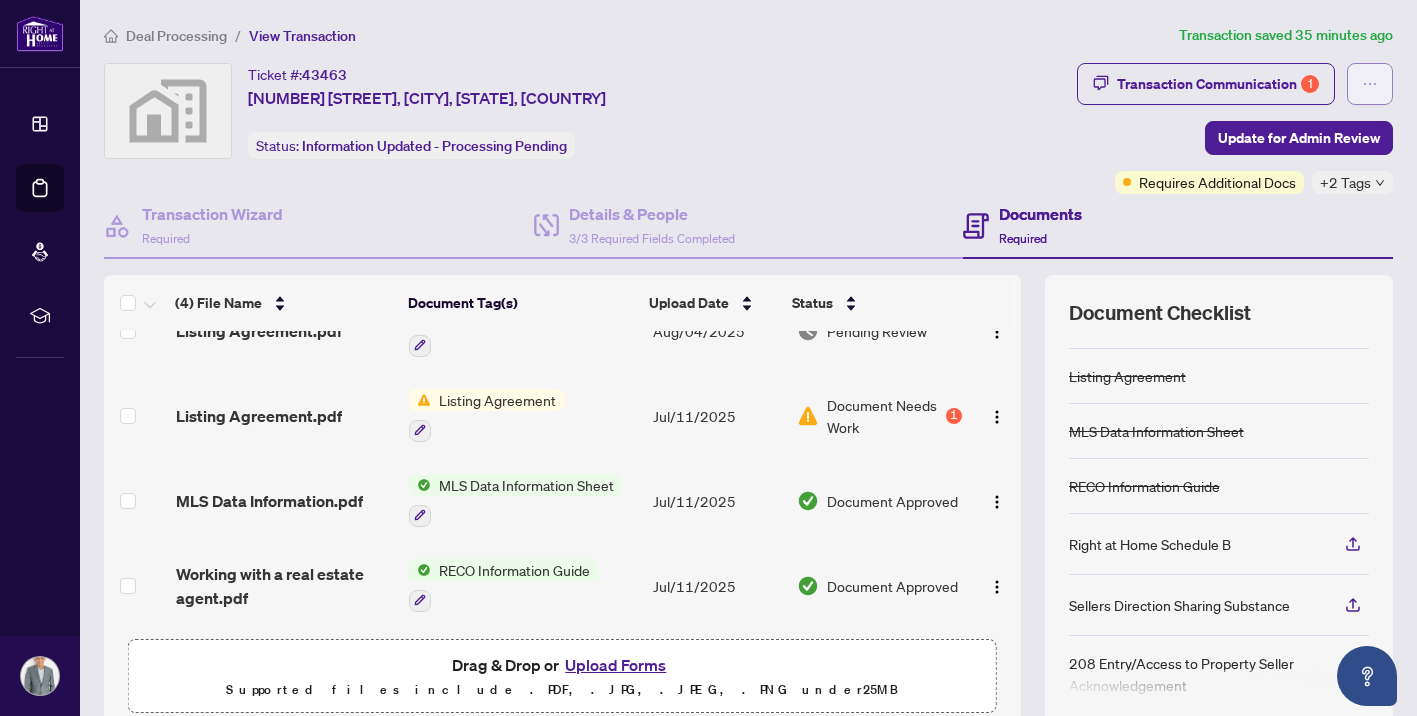 click 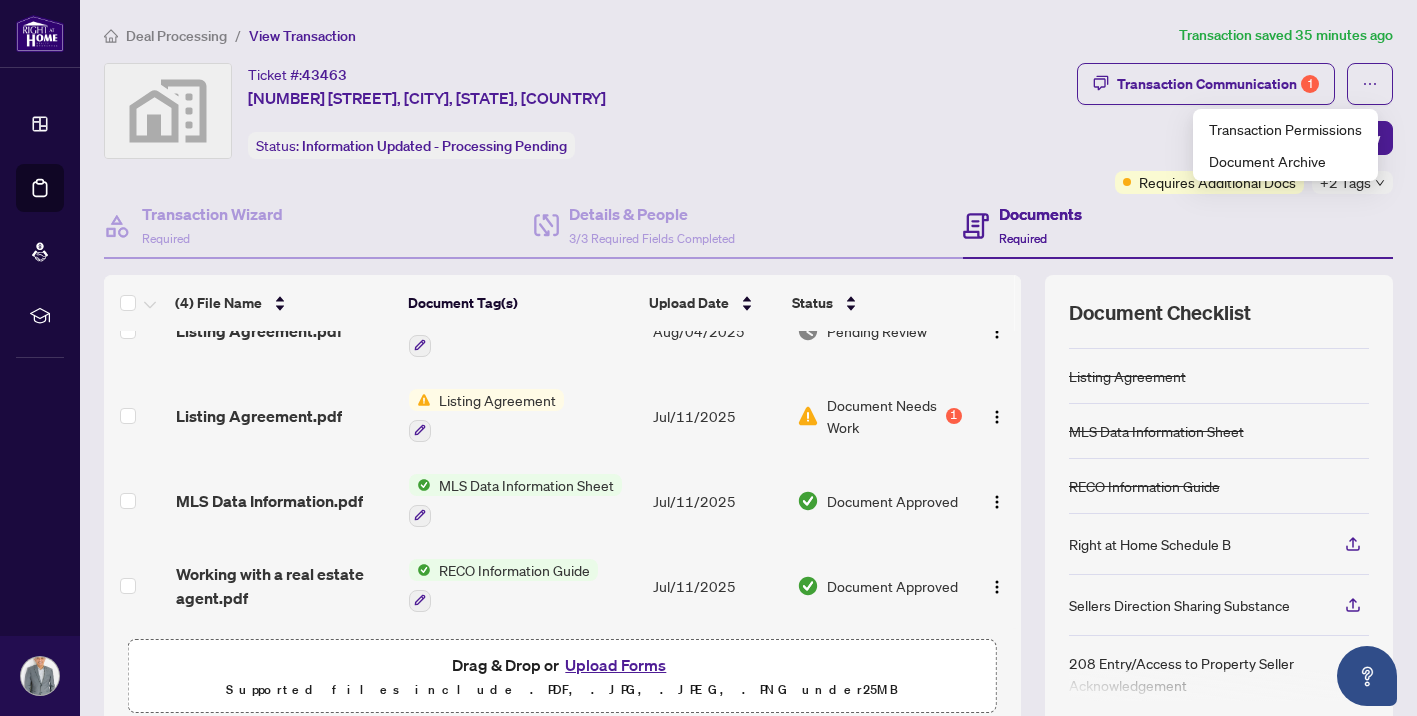 click on "Ticket #:  43463 1 Hedley Court, Brampton, ON, Canada Status:   Information Updated - Processing Pending" at bounding box center [586, 111] 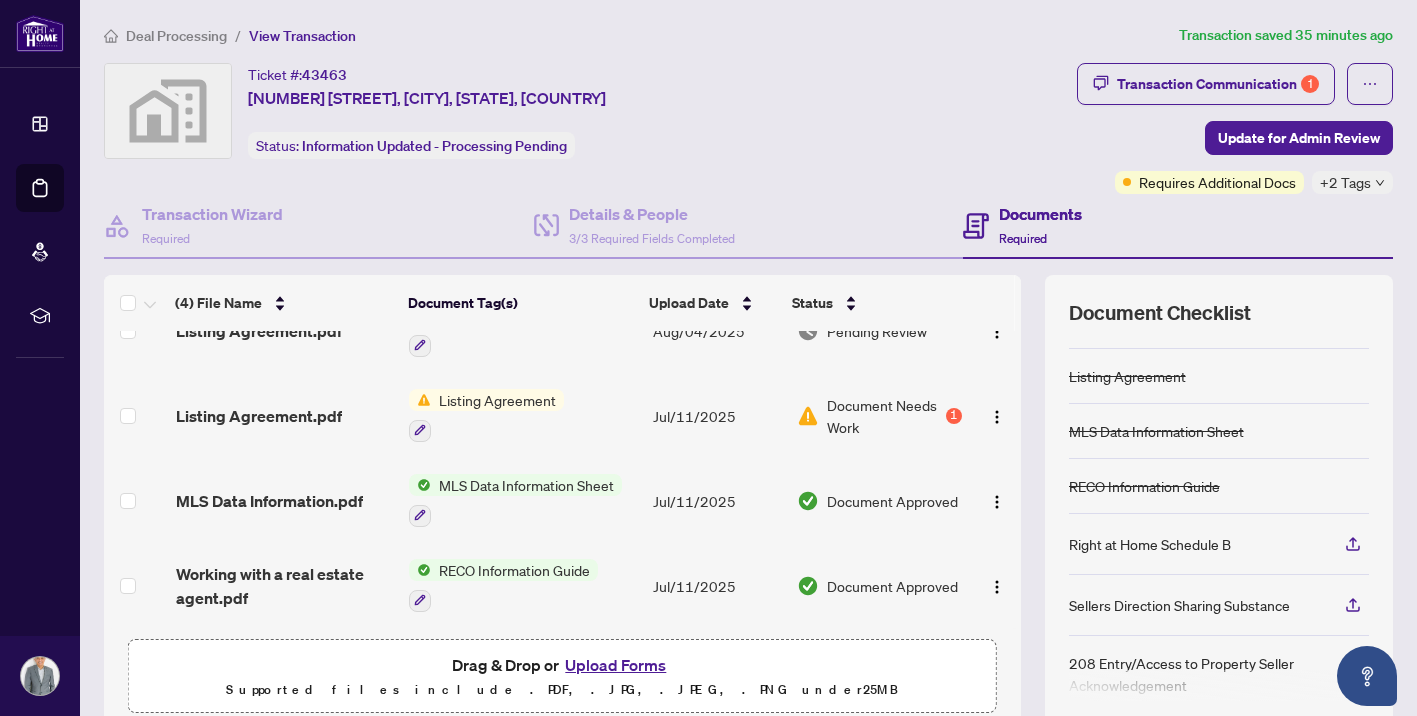 scroll, scrollTop: 189, scrollLeft: 0, axis: vertical 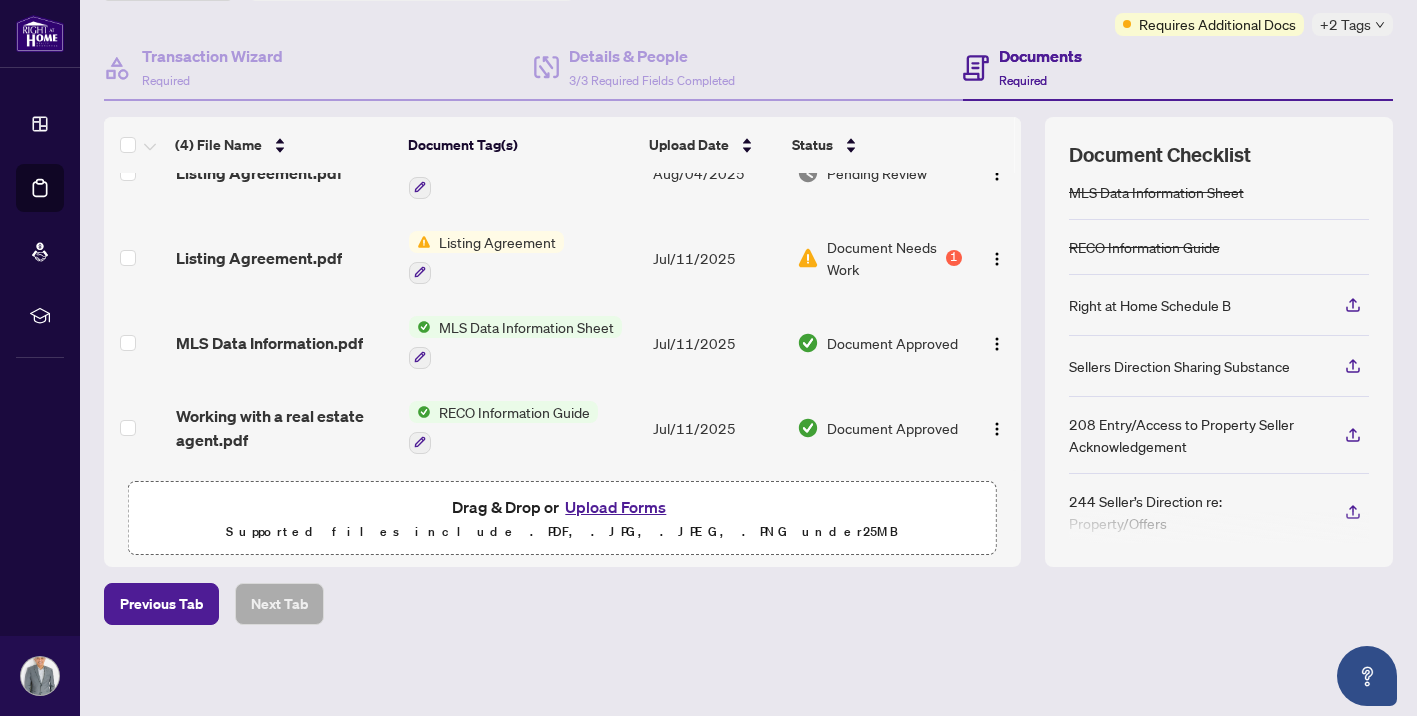 click on "244 Seller’s Direction re: Property/Offers" at bounding box center (1195, 512) 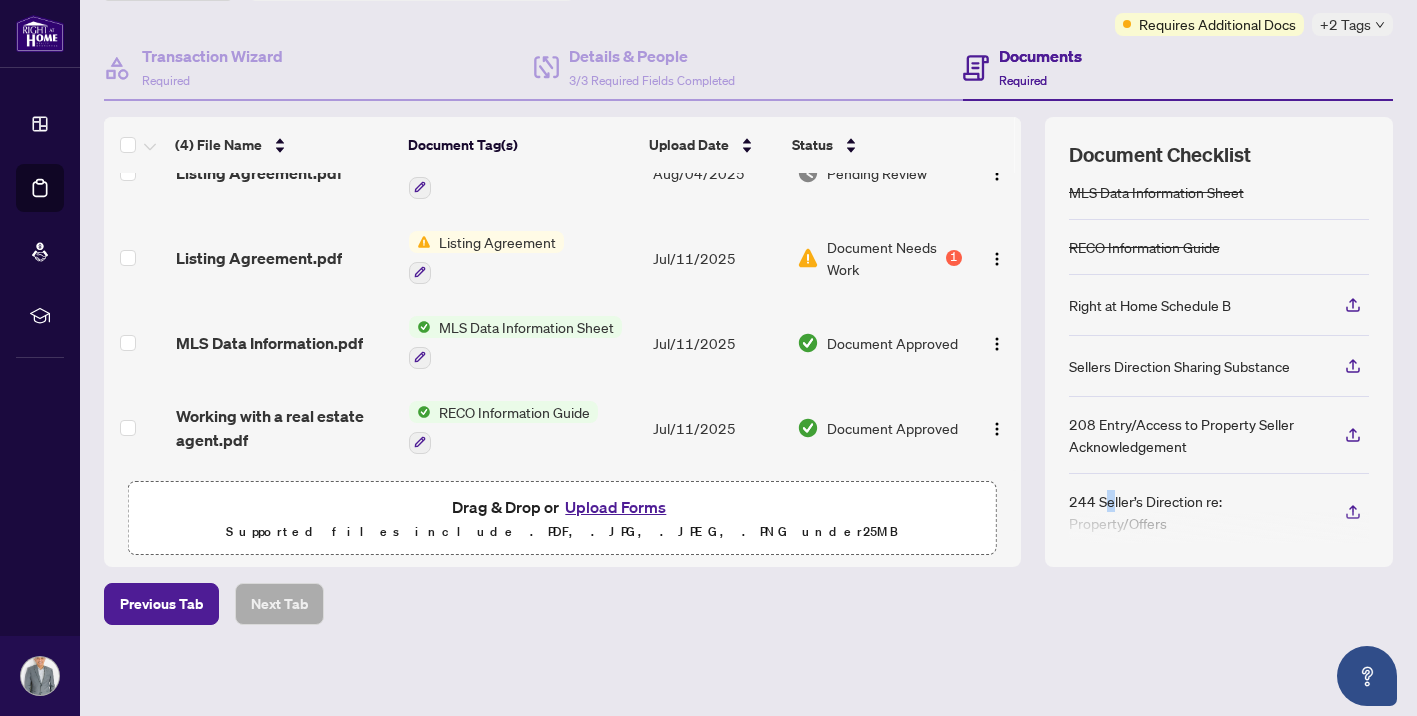 drag, startPoint x: 1099, startPoint y: 504, endPoint x: 1135, endPoint y: 503, distance: 36.013885 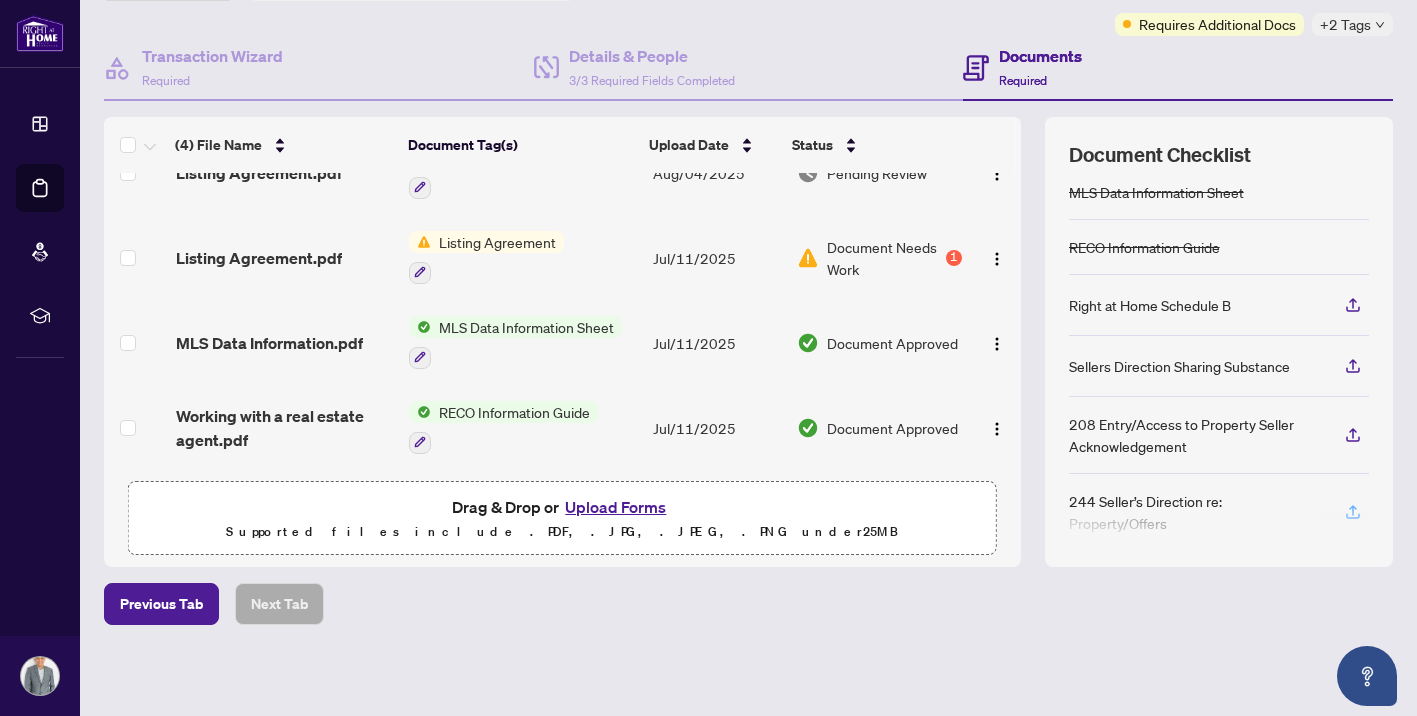 click 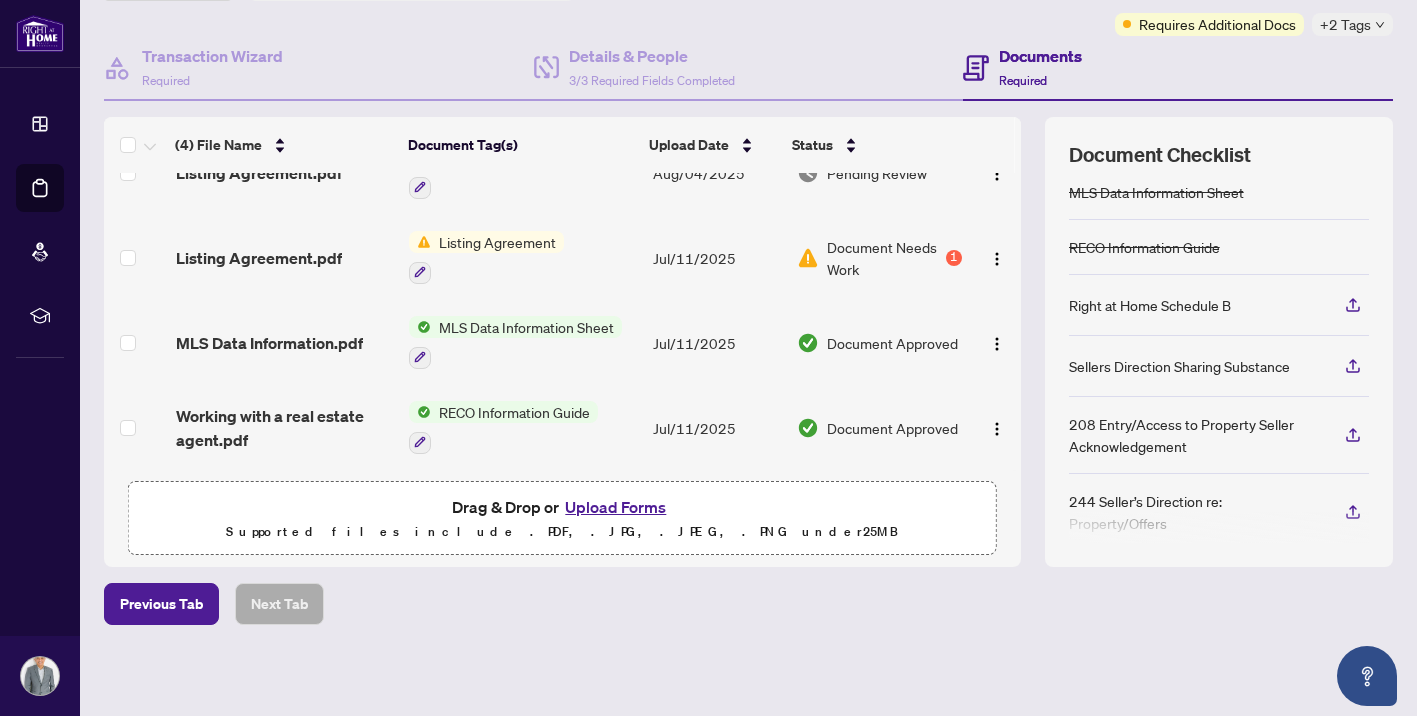 type 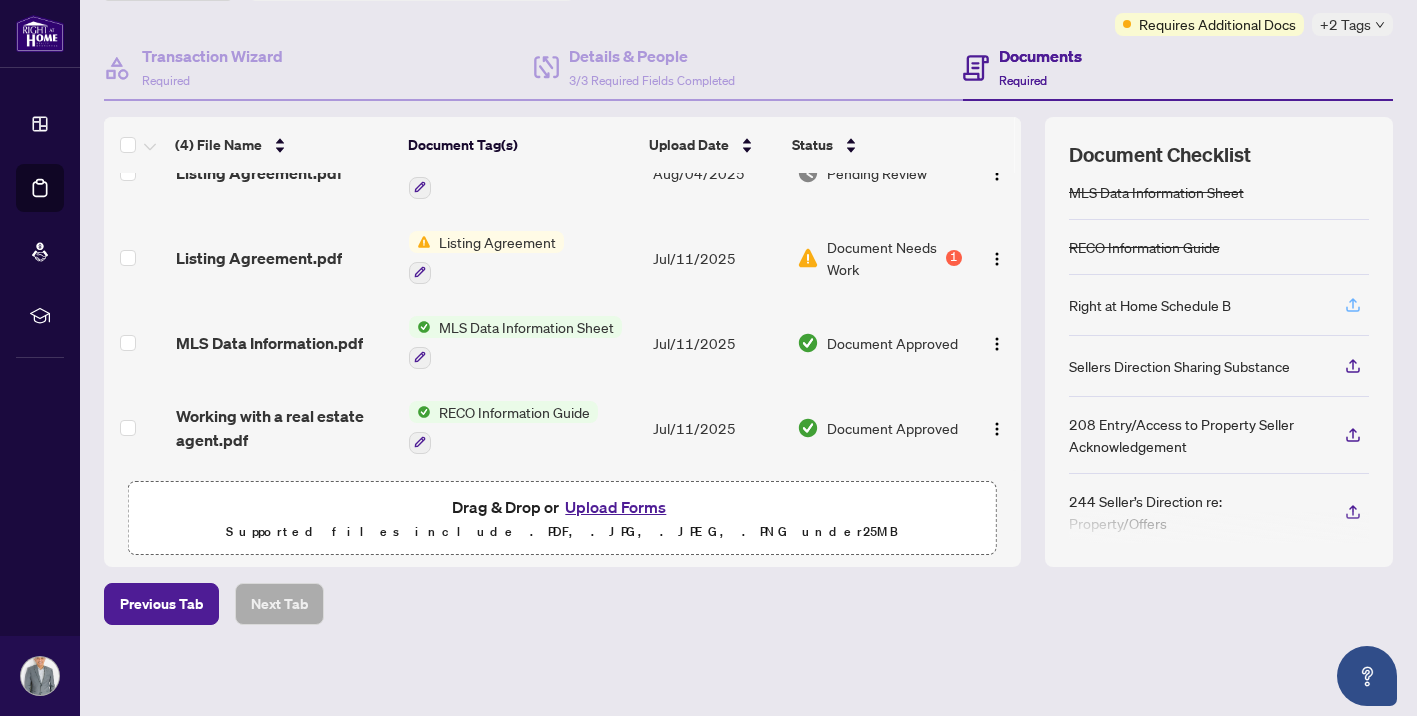 click 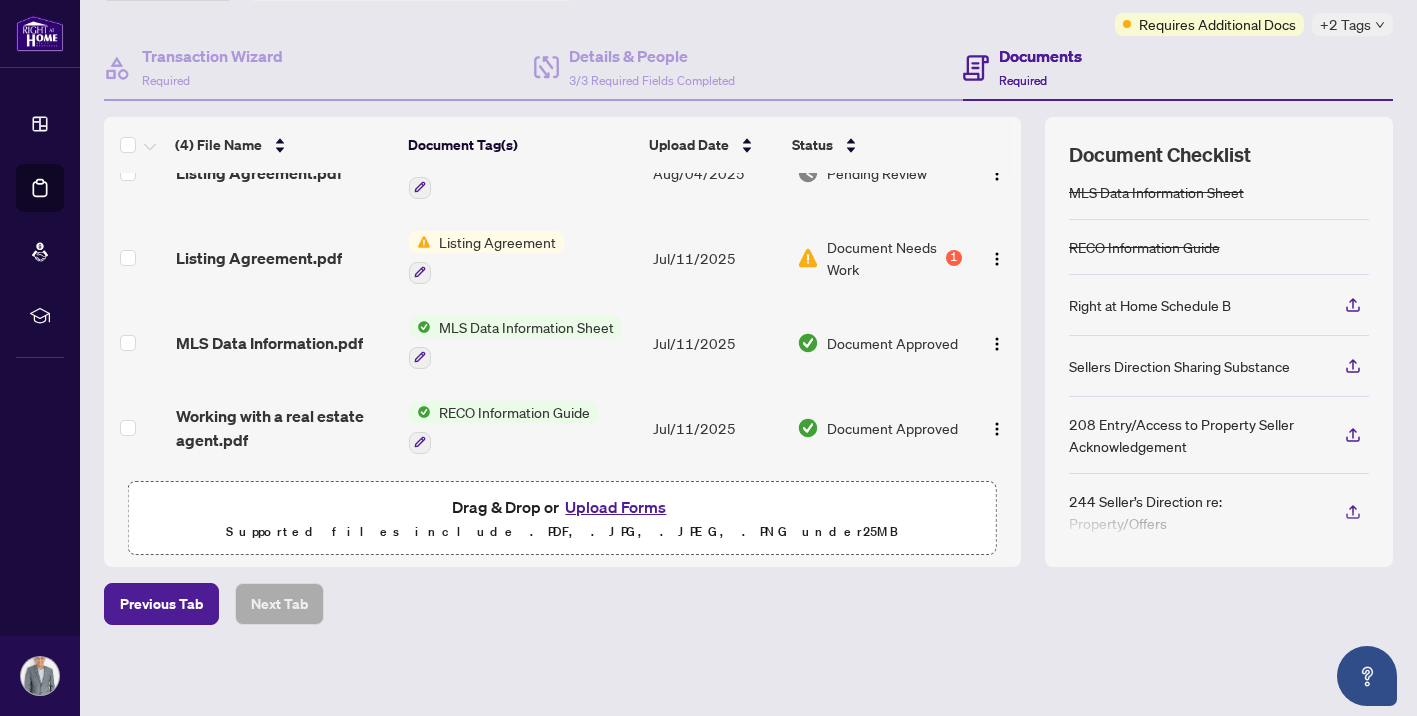 scroll, scrollTop: 160, scrollLeft: 0, axis: vertical 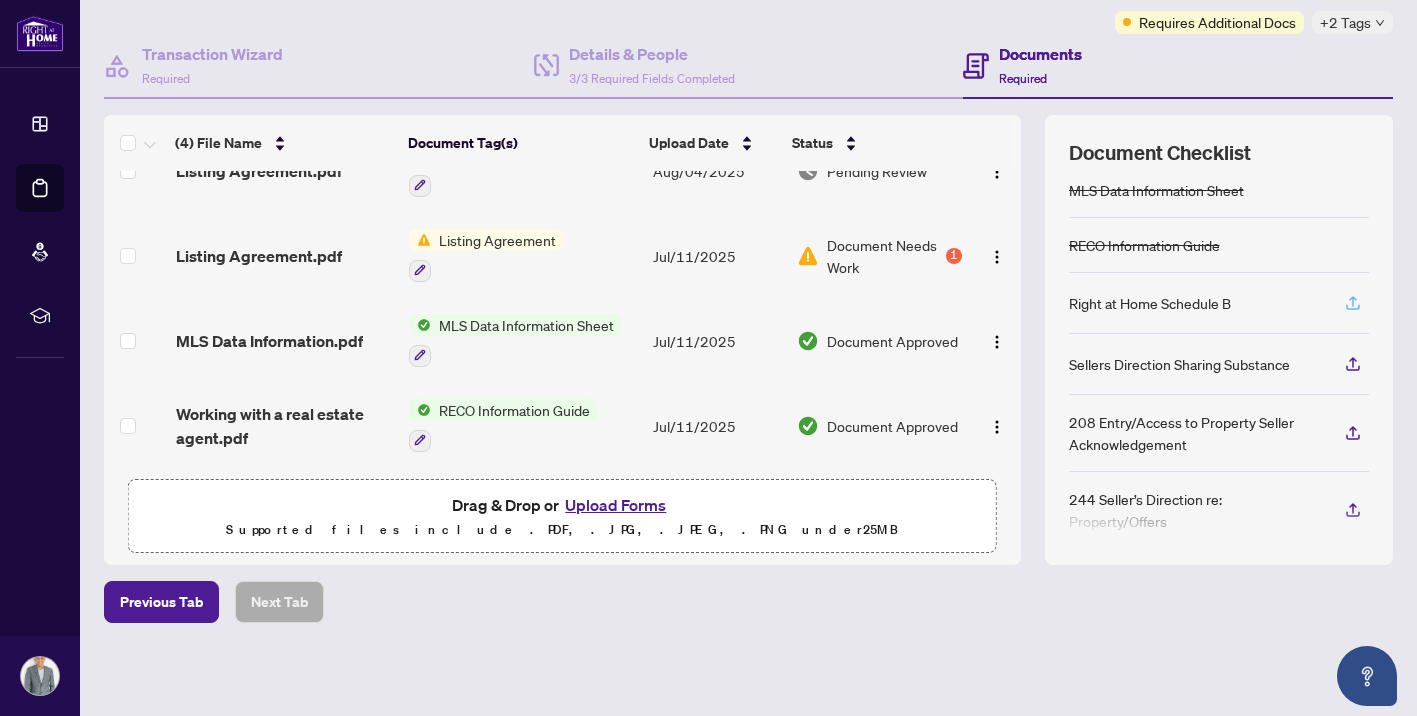 click 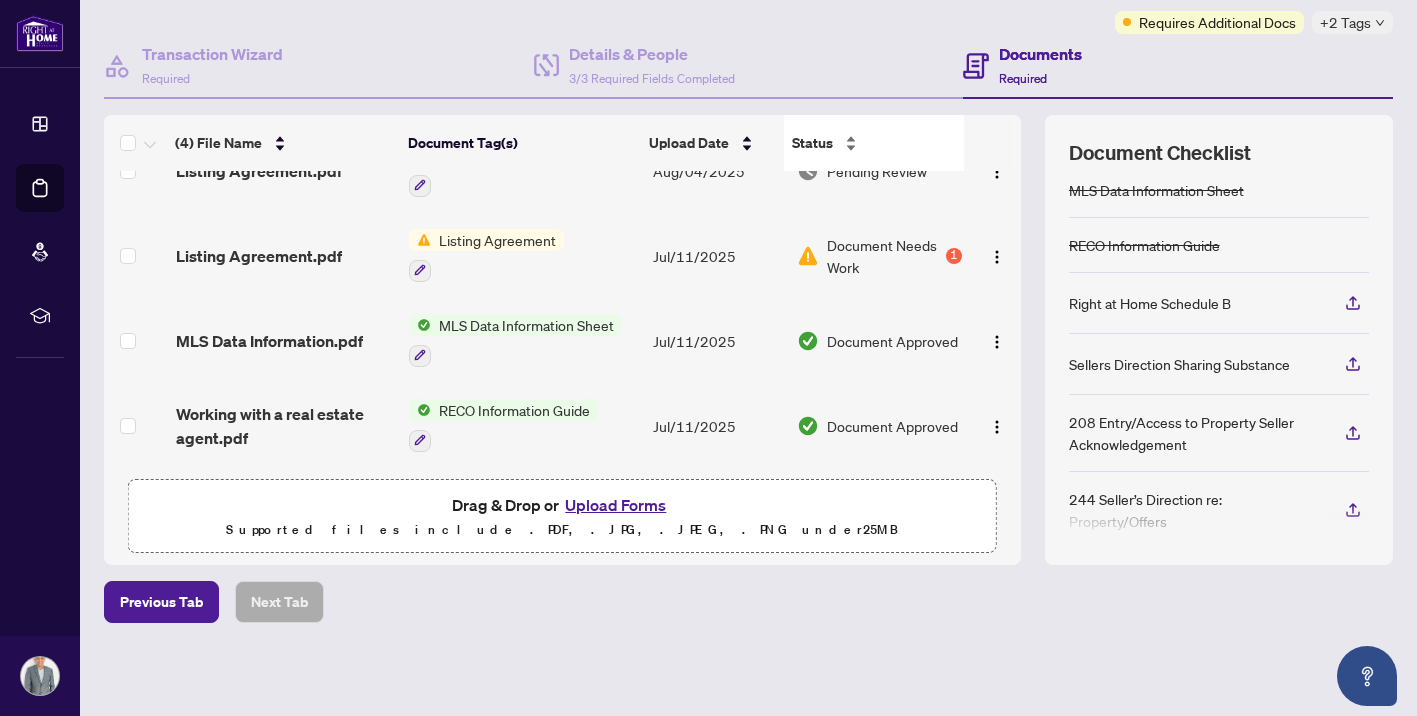 scroll, scrollTop: 0, scrollLeft: 0, axis: both 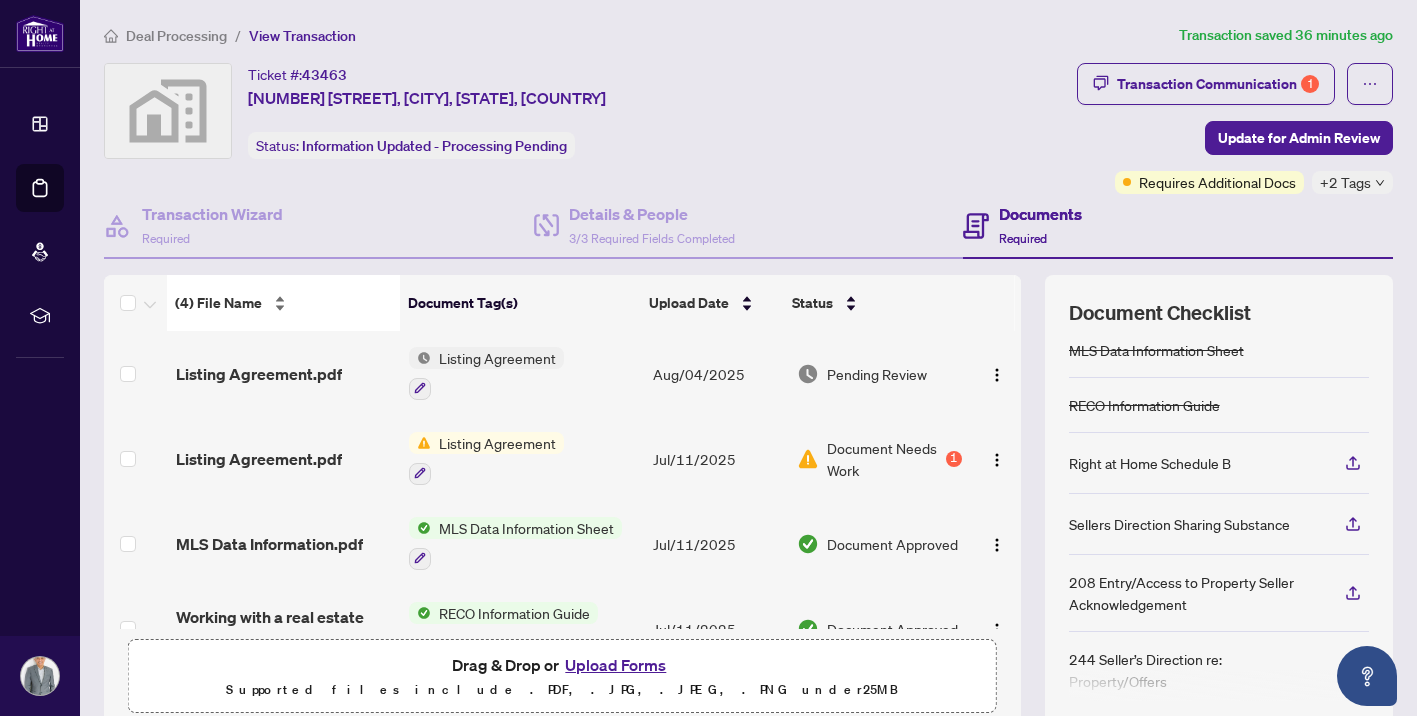 click on "(4) File Name" at bounding box center (283, 303) 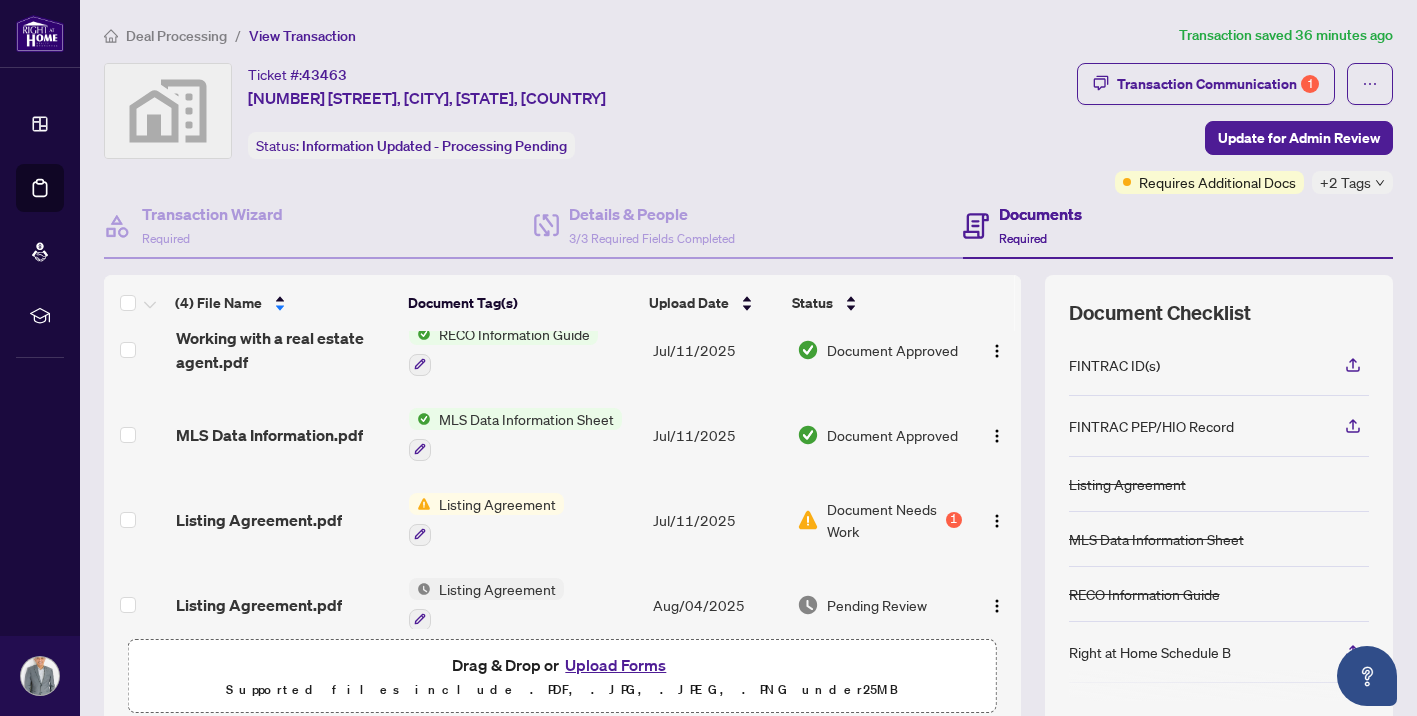 scroll, scrollTop: 46, scrollLeft: 0, axis: vertical 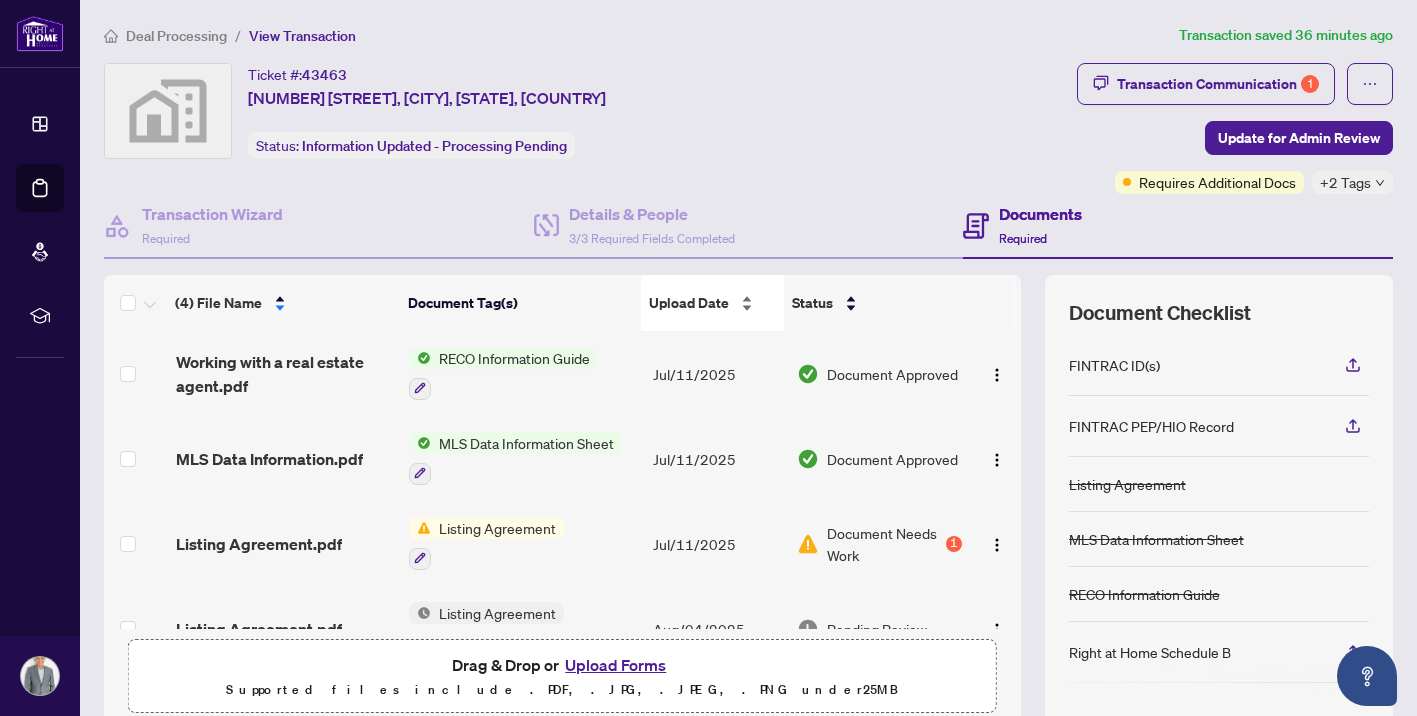 click on "Upload Date" at bounding box center [713, 303] 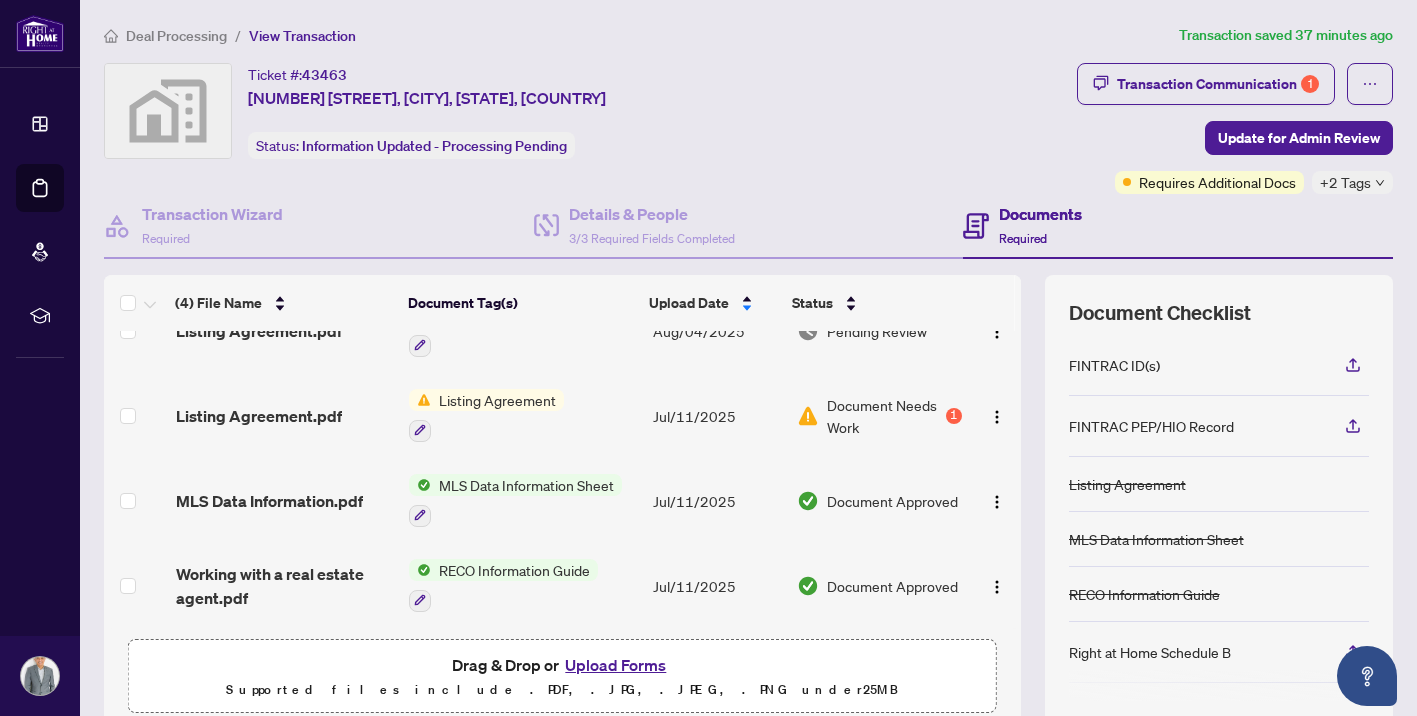scroll, scrollTop: 0, scrollLeft: 0, axis: both 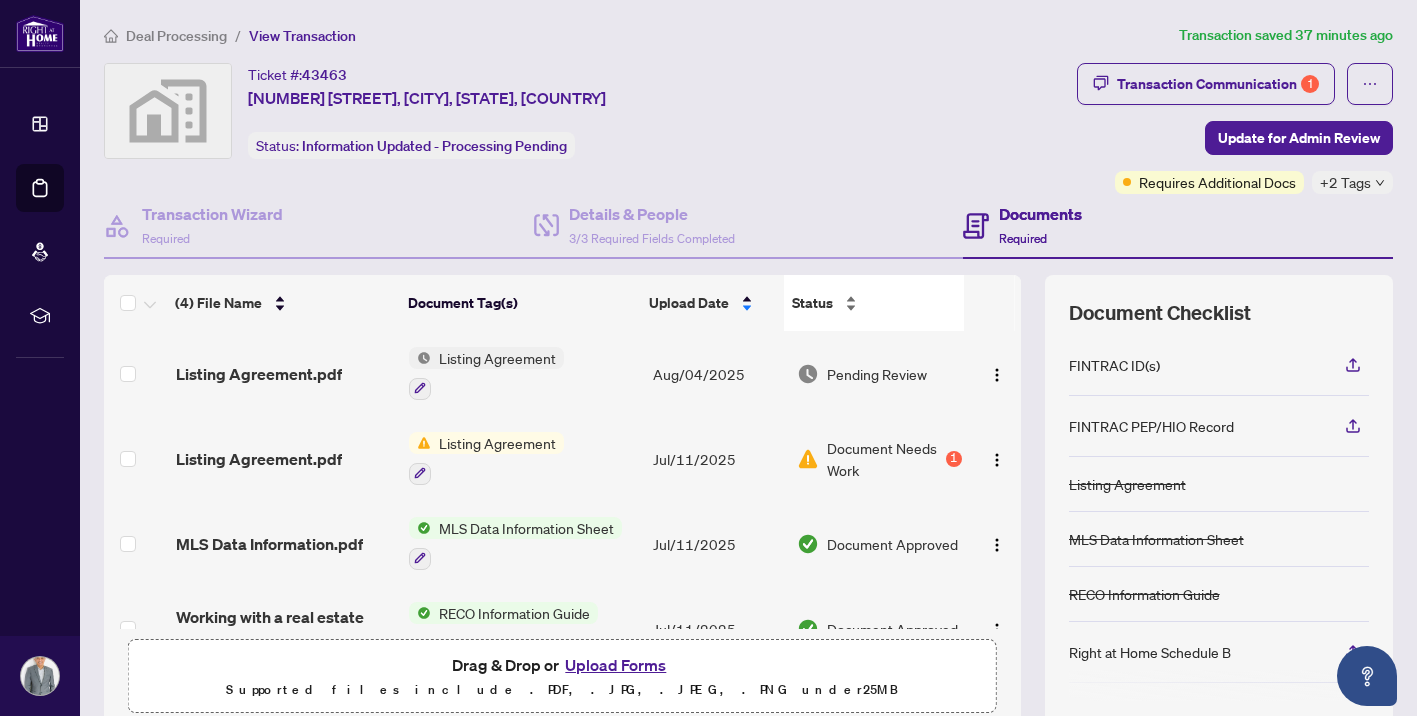 click on "Status" at bounding box center [874, 303] 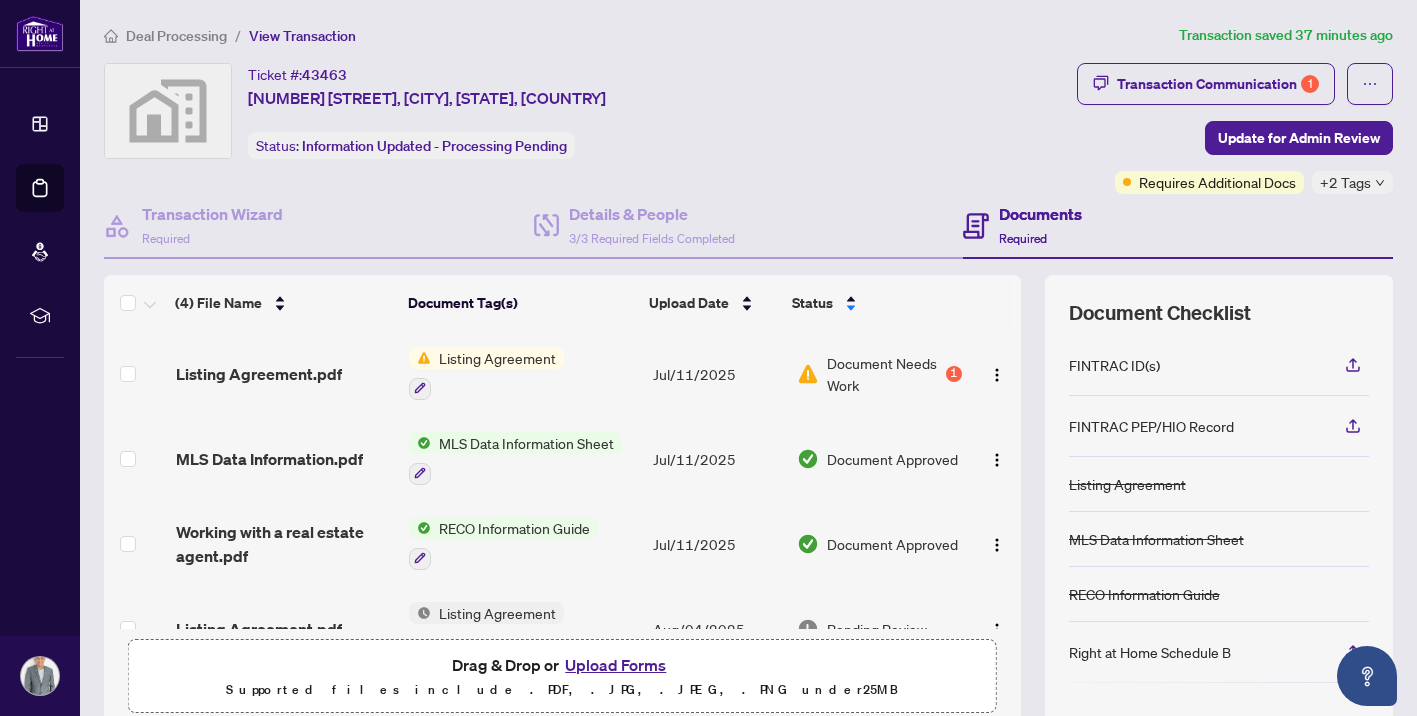 scroll, scrollTop: 46, scrollLeft: 0, axis: vertical 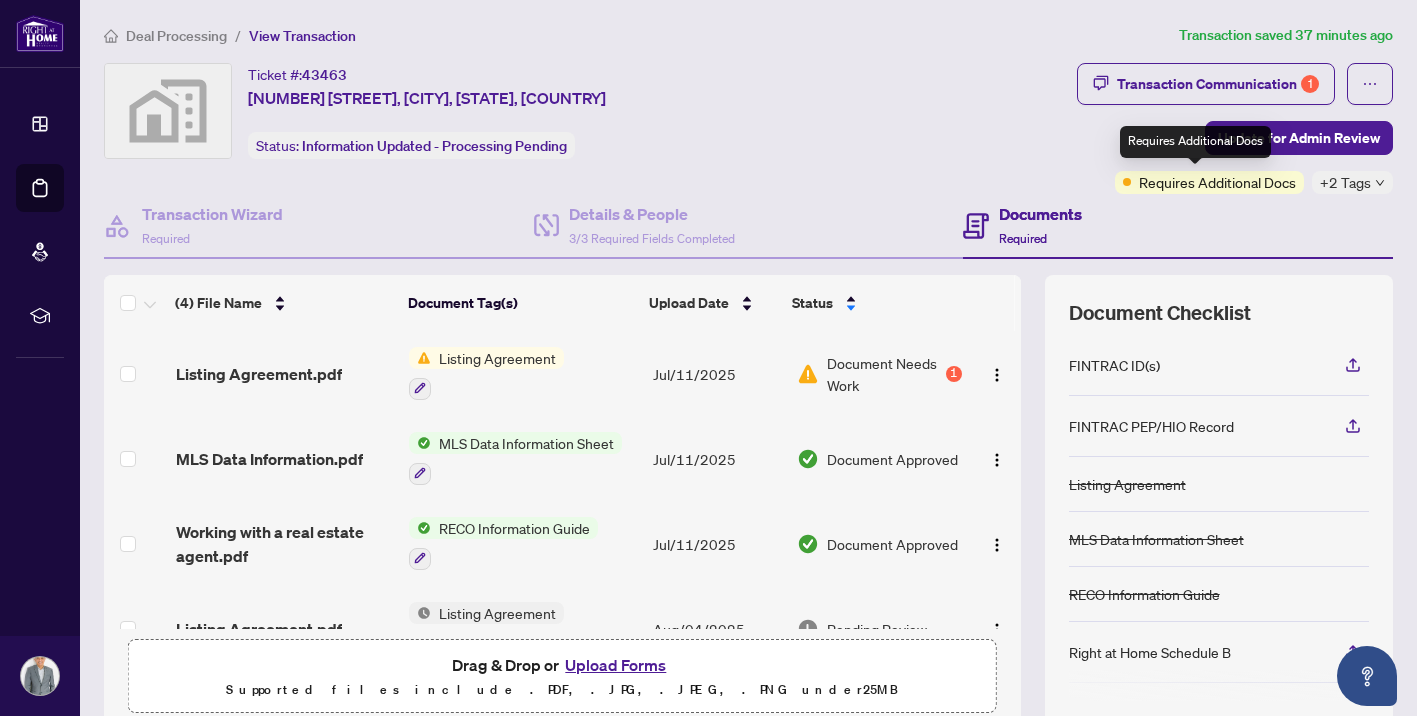 click on "Requires Additional Docs" at bounding box center [1217, 182] 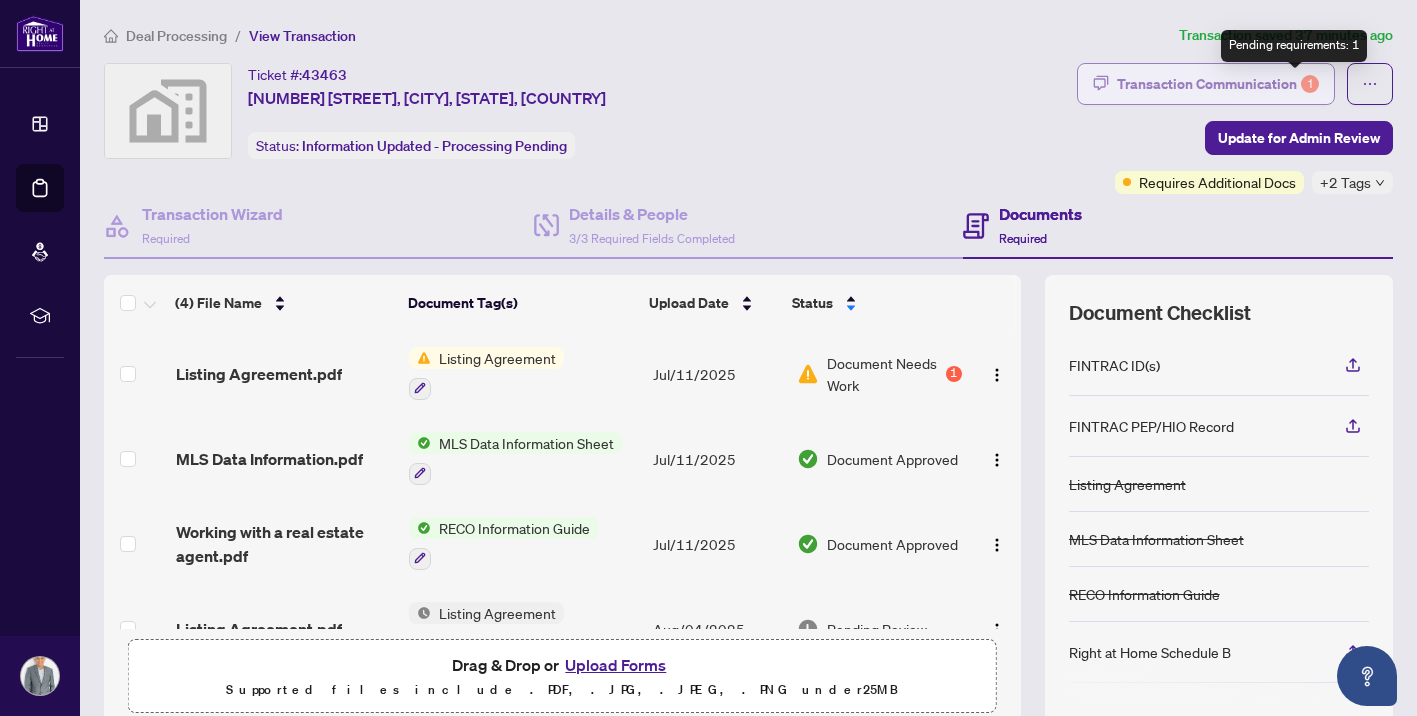 click on "1" at bounding box center [1310, 84] 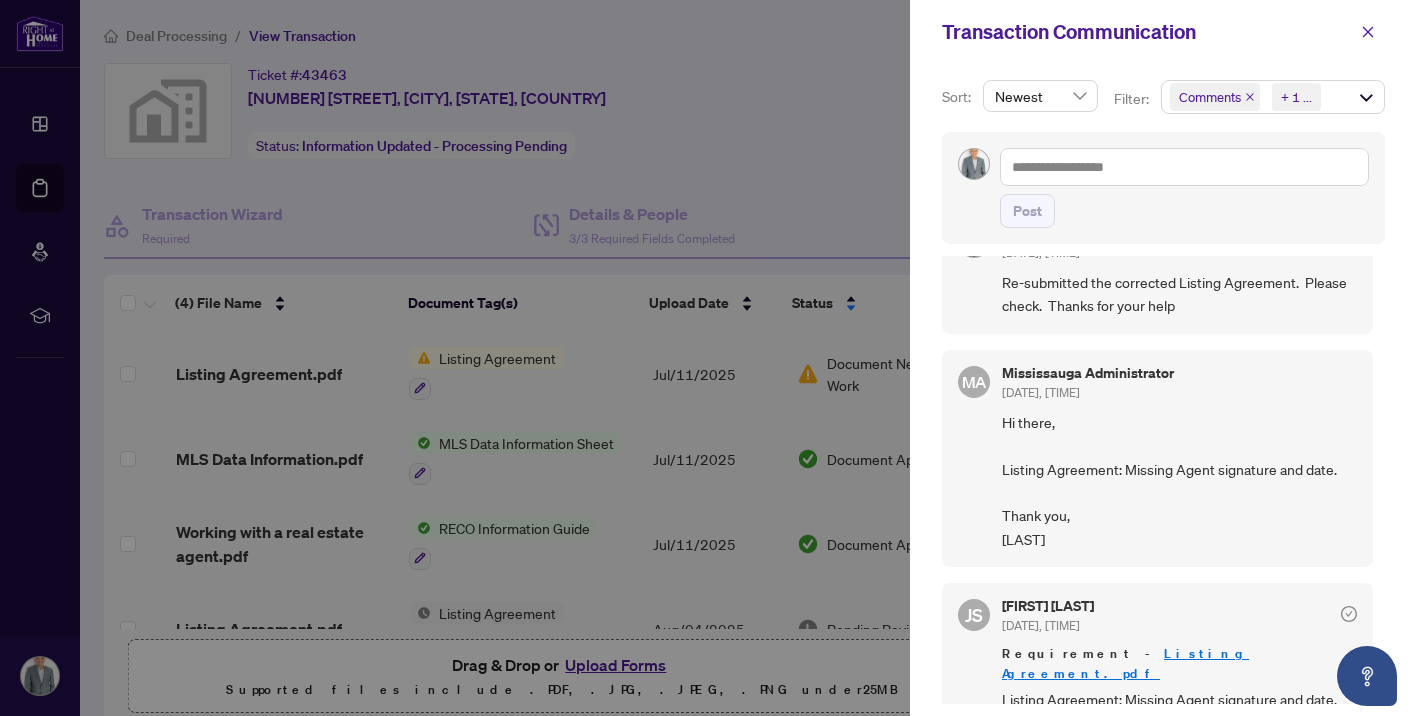 scroll, scrollTop: 0, scrollLeft: 0, axis: both 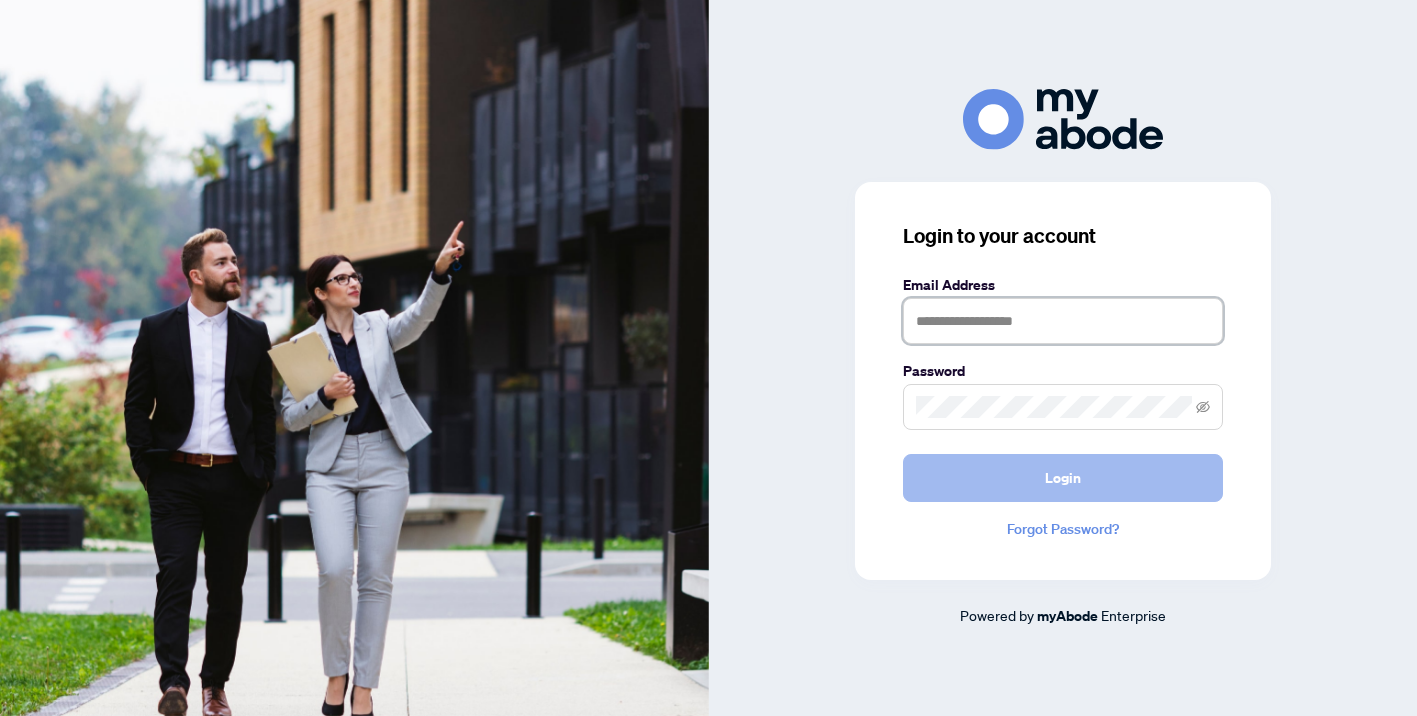 type on "**********" 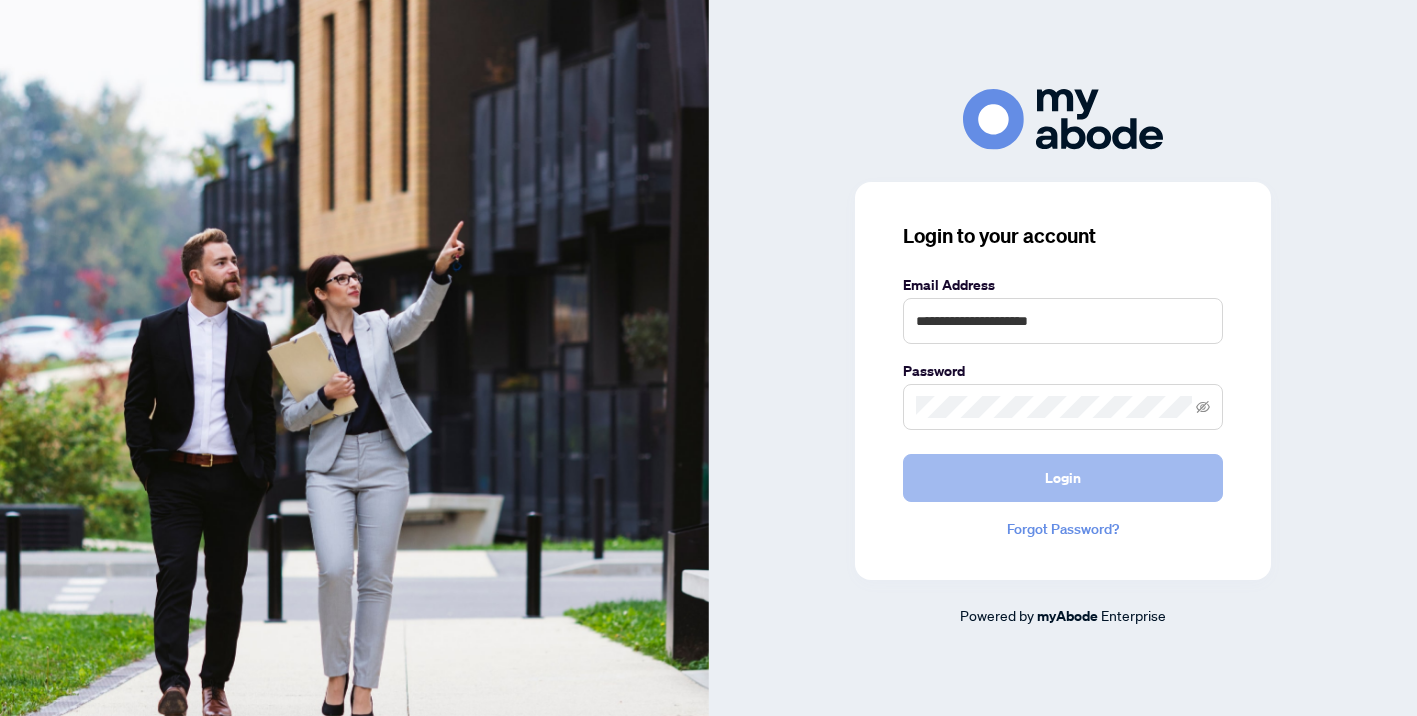 click on "Login" at bounding box center (1063, 478) 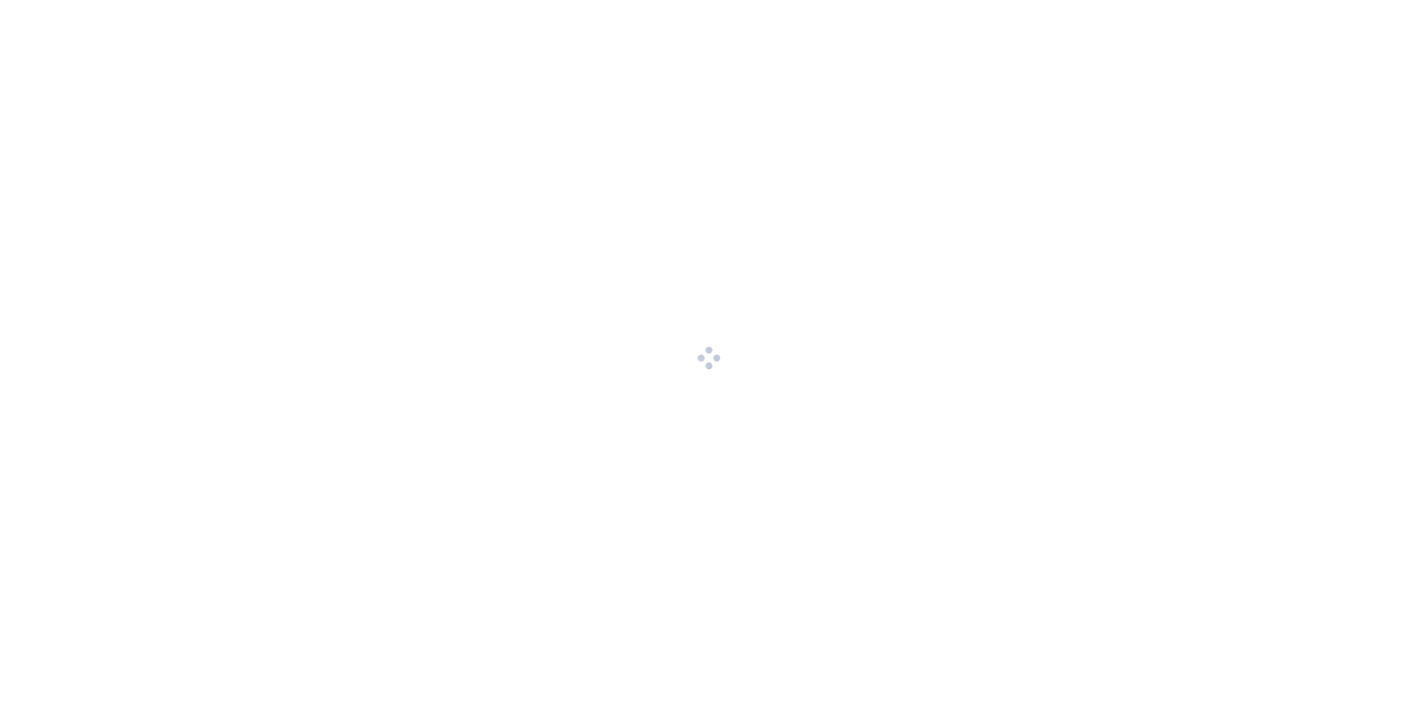 scroll, scrollTop: 0, scrollLeft: 0, axis: both 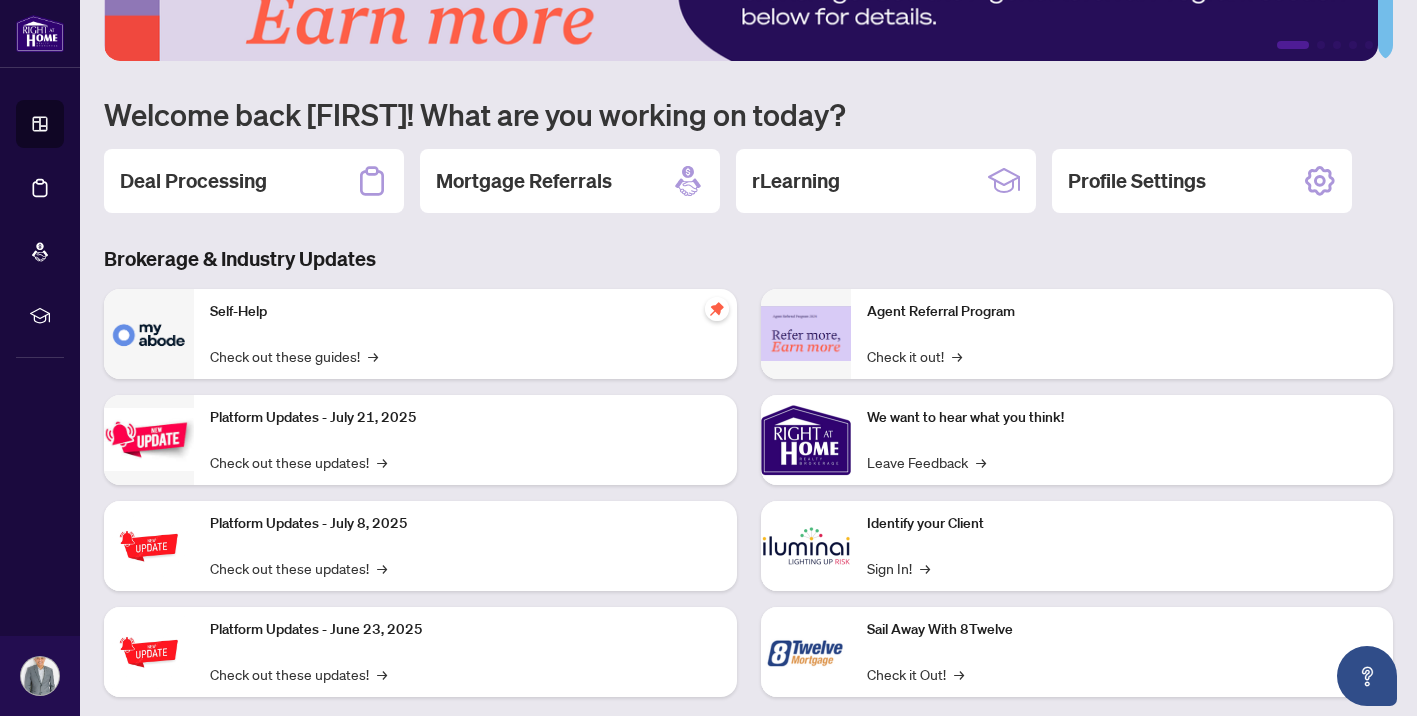 click at bounding box center [149, 334] 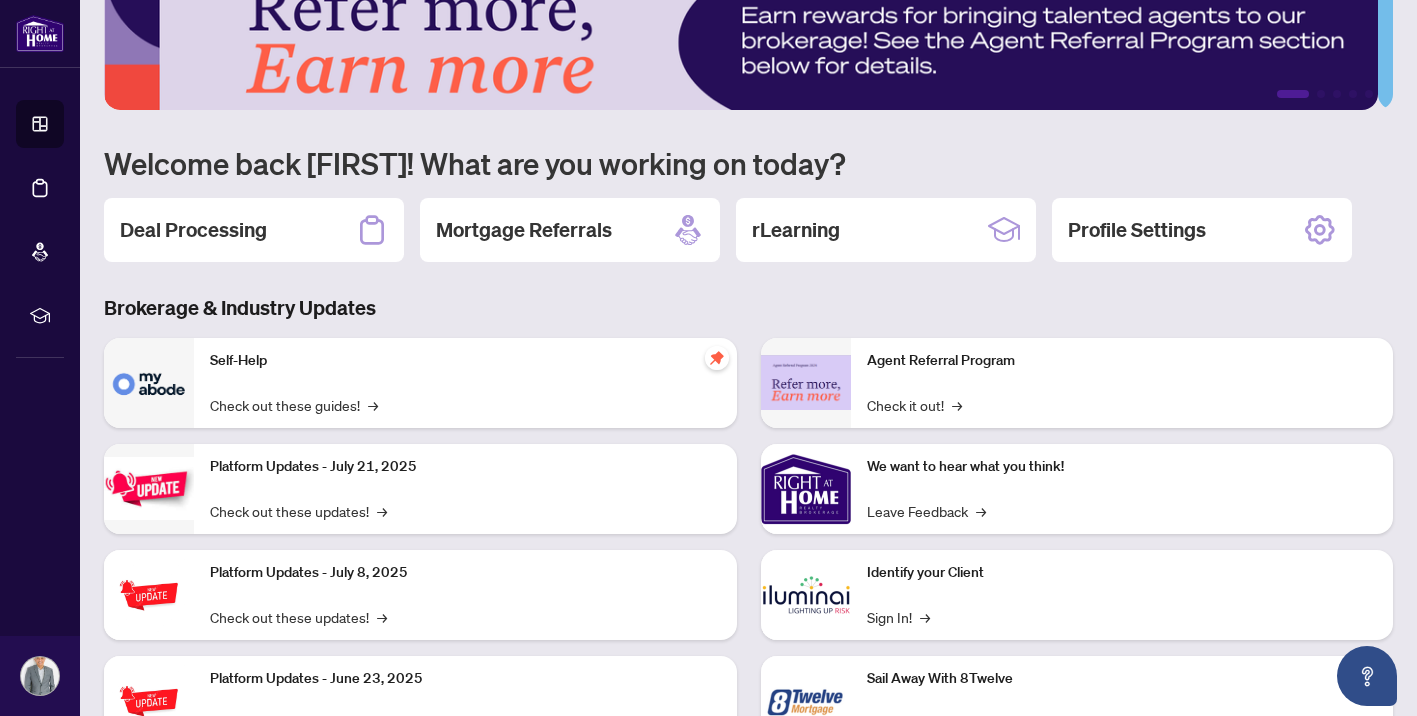 scroll, scrollTop: 40, scrollLeft: 0, axis: vertical 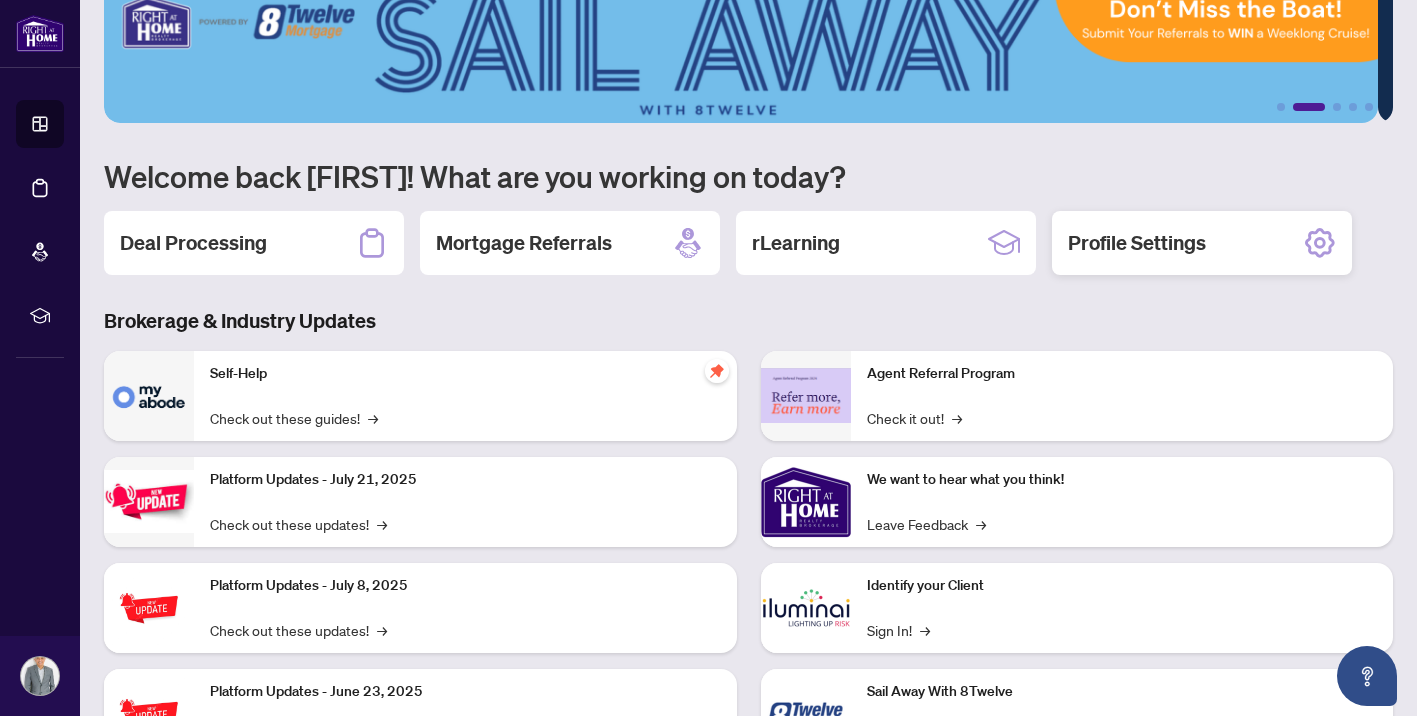 click on "Profile Settings" at bounding box center (1137, 243) 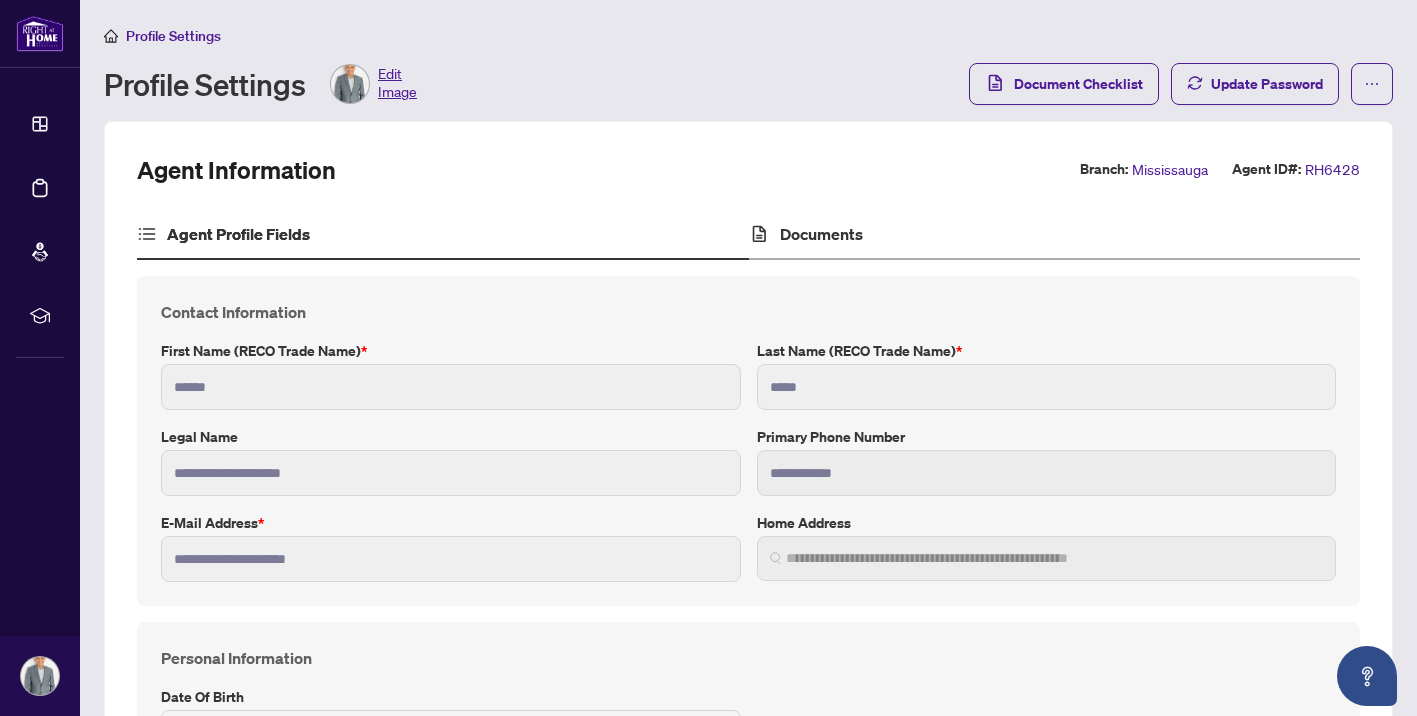 type on "**********" 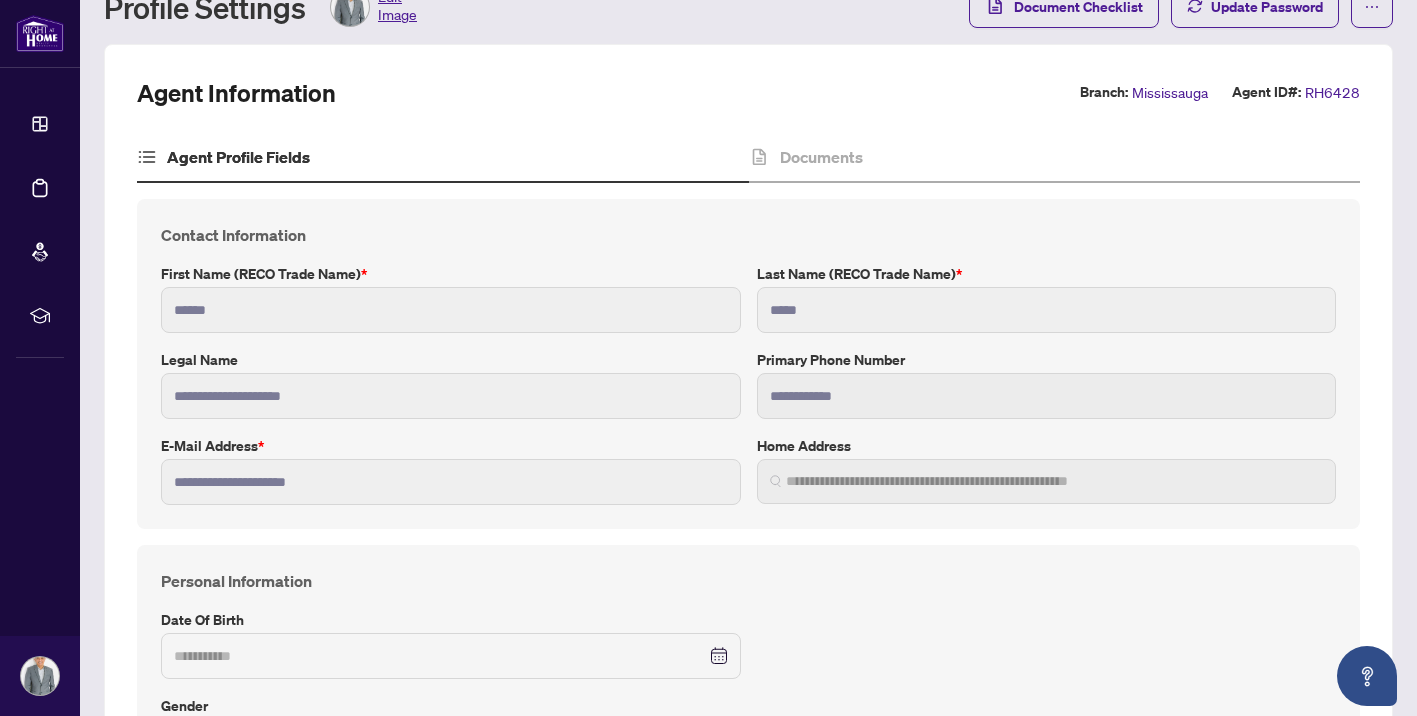 scroll, scrollTop: 90, scrollLeft: 0, axis: vertical 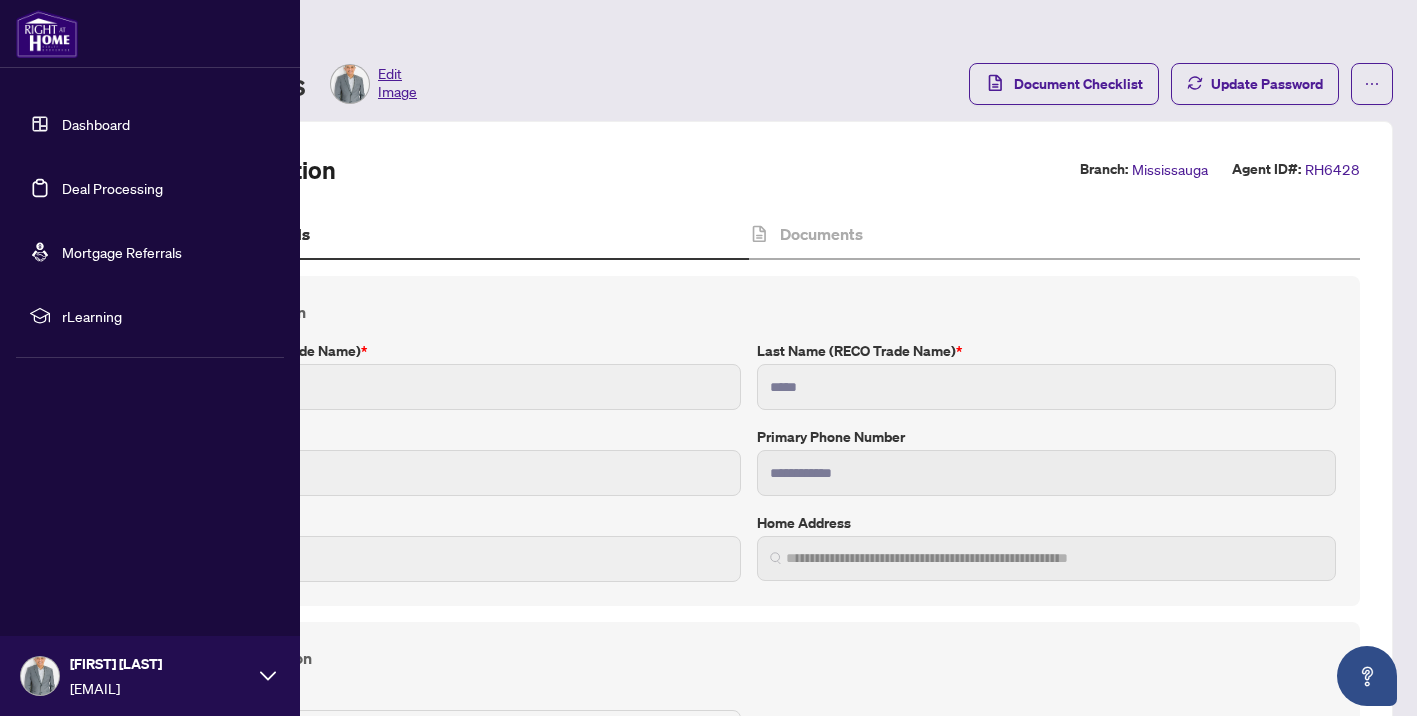 click on "Dashboard" at bounding box center (96, 124) 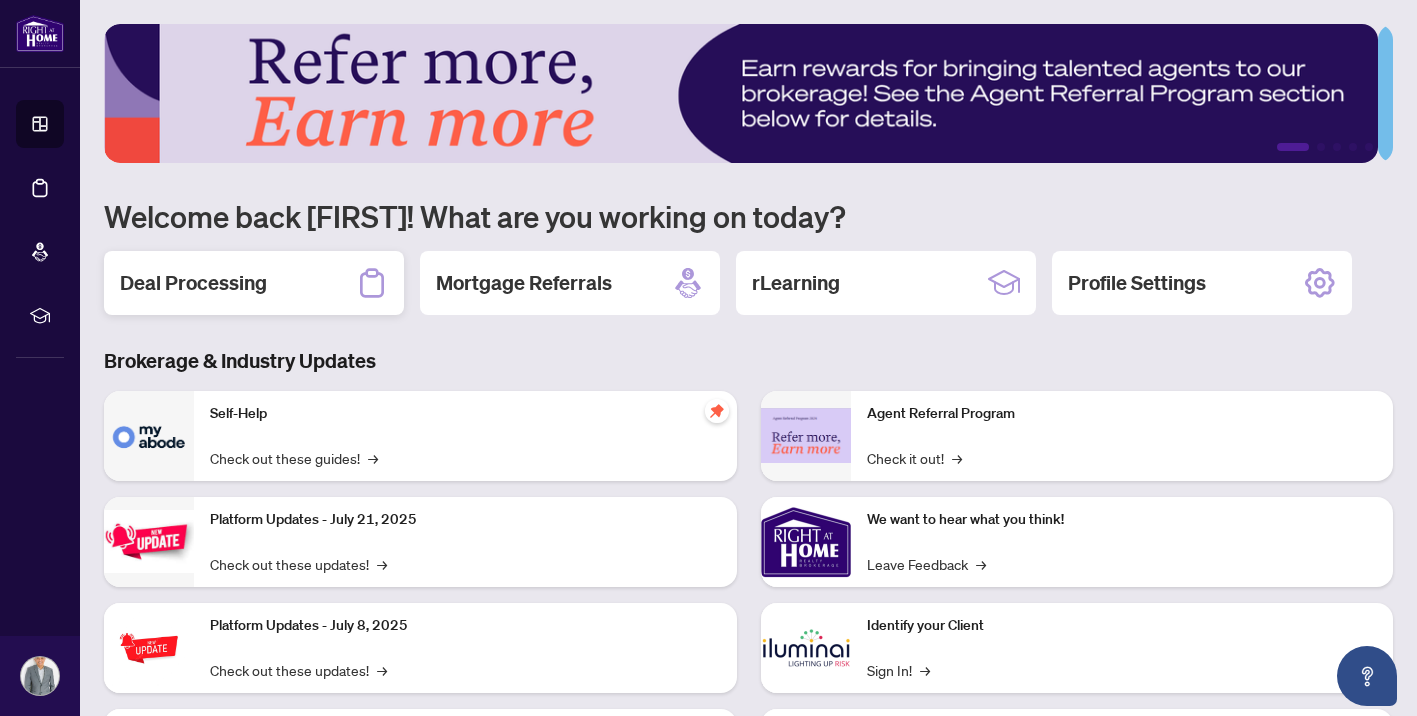 click on "Deal Processing" at bounding box center [193, 283] 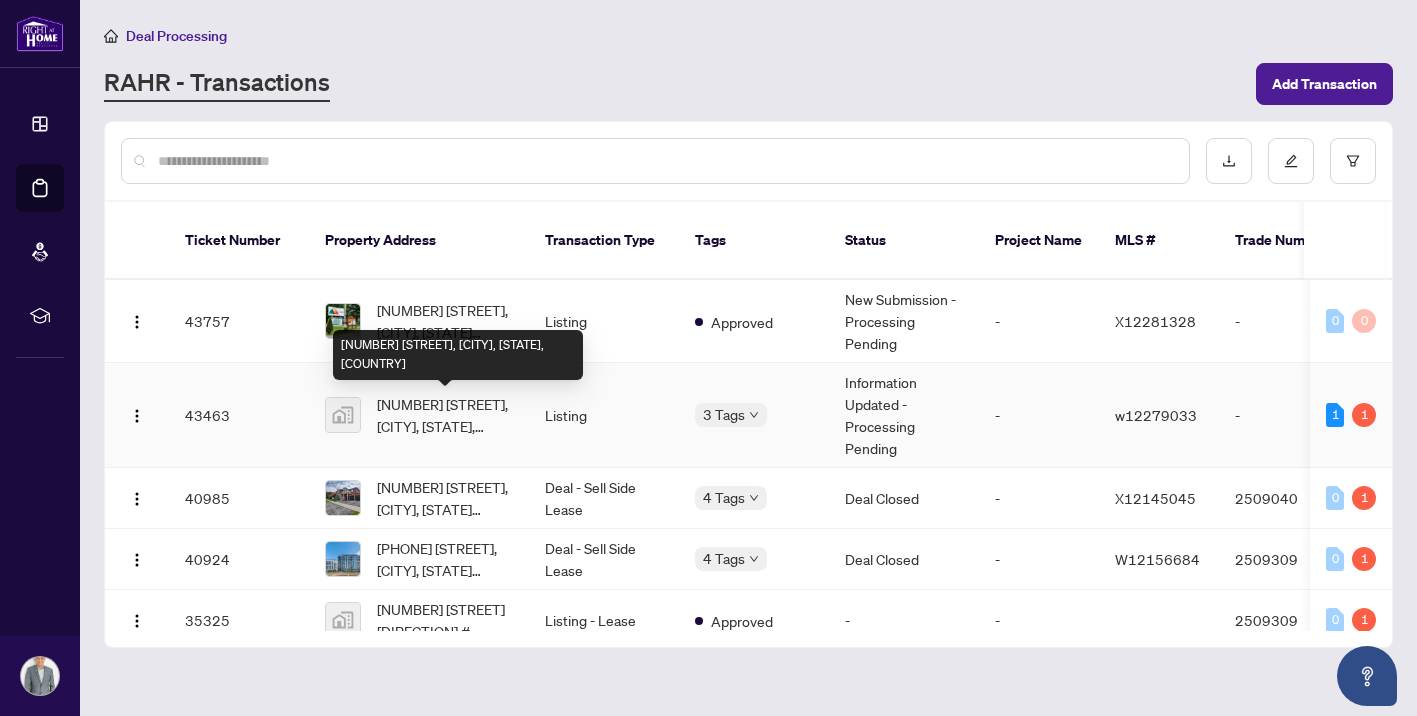click on "[NUMBER] [STREET], [CITY], [STATE], [COUNTRY]" at bounding box center (445, 415) 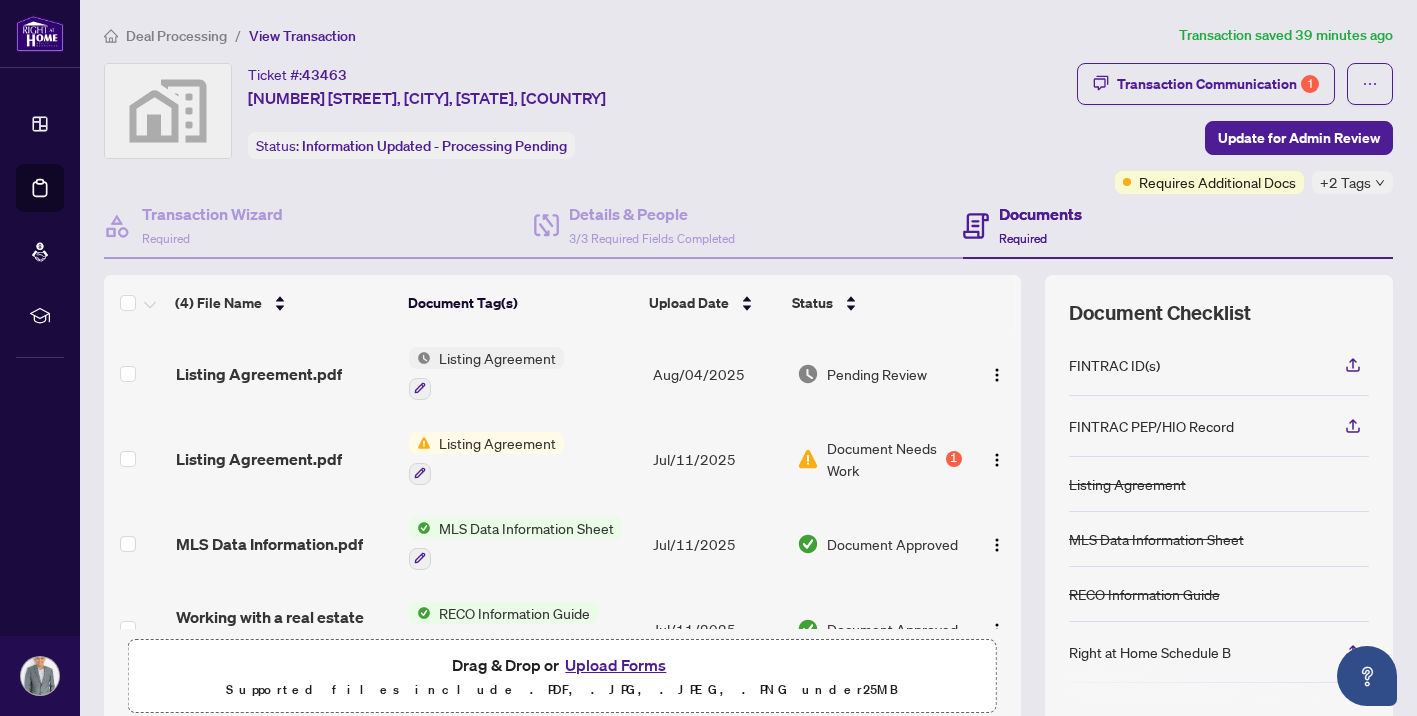 scroll, scrollTop: 46, scrollLeft: 0, axis: vertical 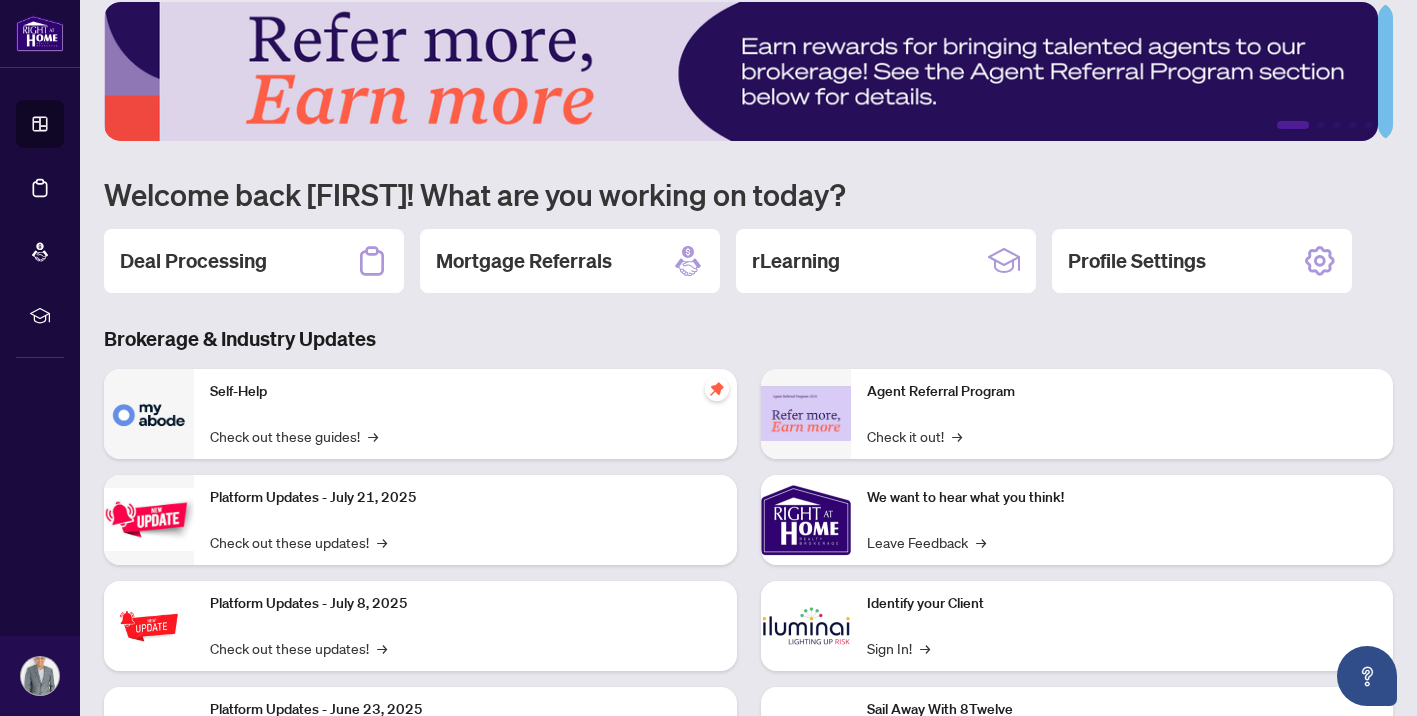 click at bounding box center [149, 414] 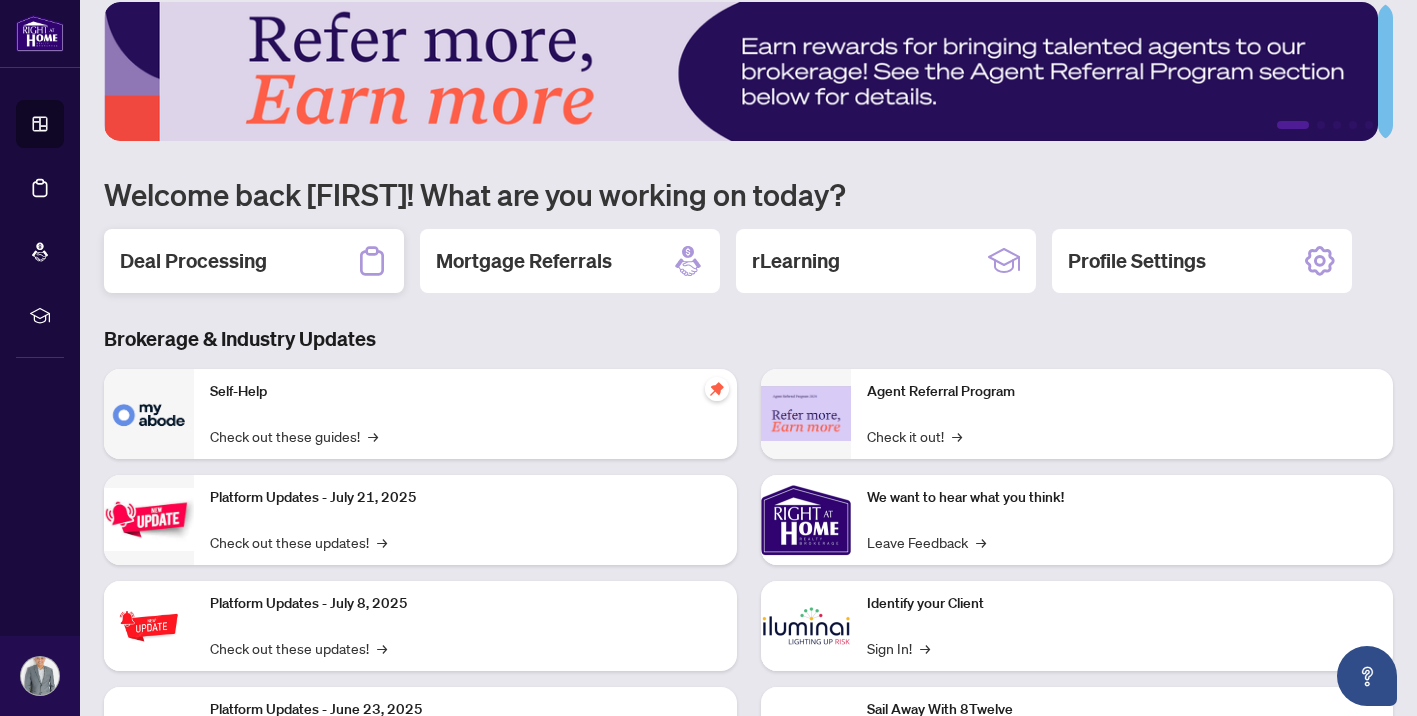 click on "Deal Processing" at bounding box center [254, 261] 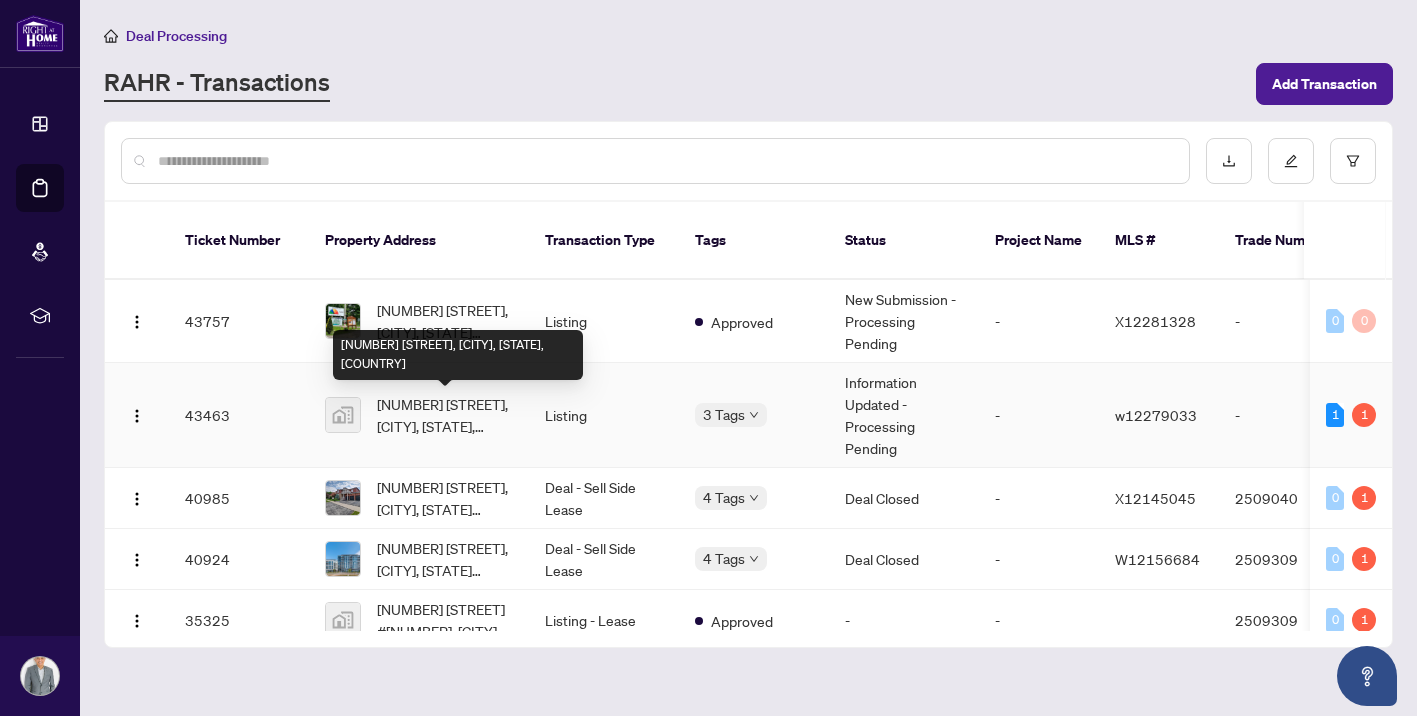 click on "[NUMBER] [STREET], [CITY], [STATE], [COUNTRY]" at bounding box center (445, 415) 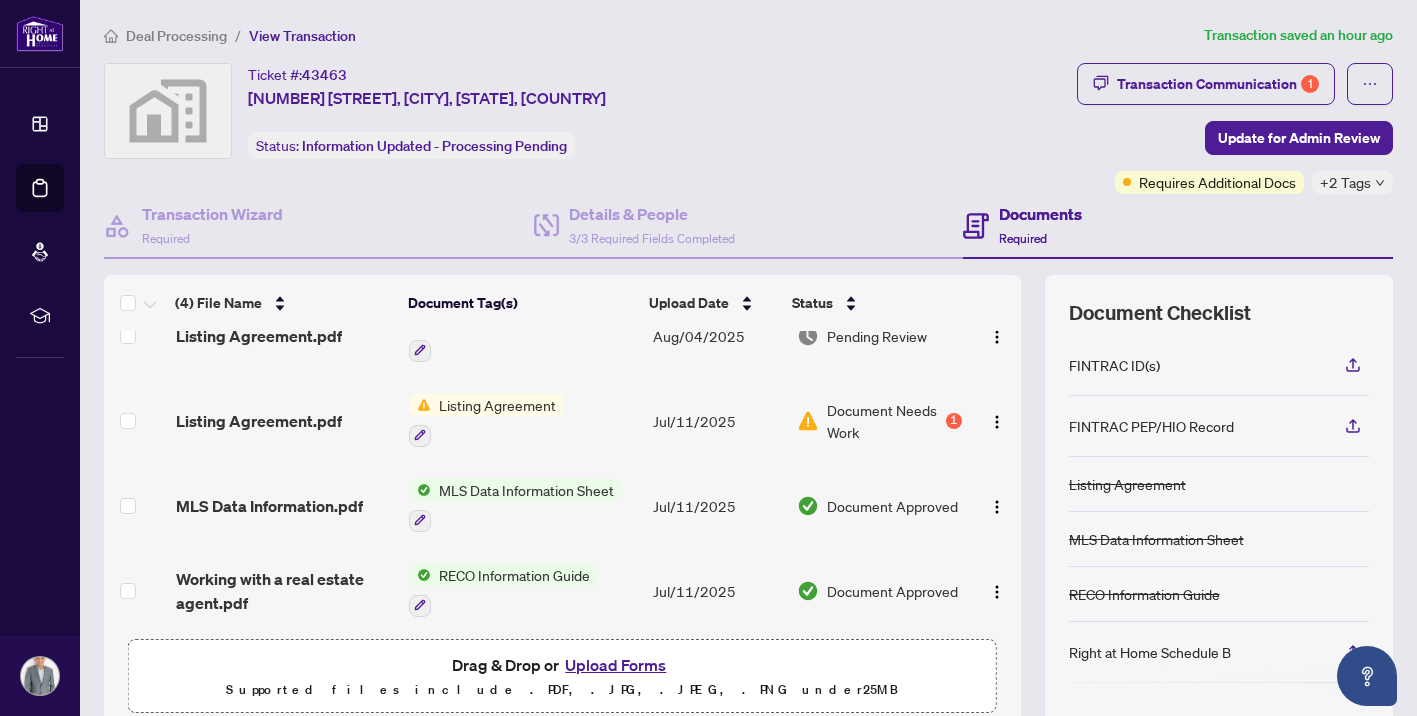 scroll, scrollTop: 46, scrollLeft: 0, axis: vertical 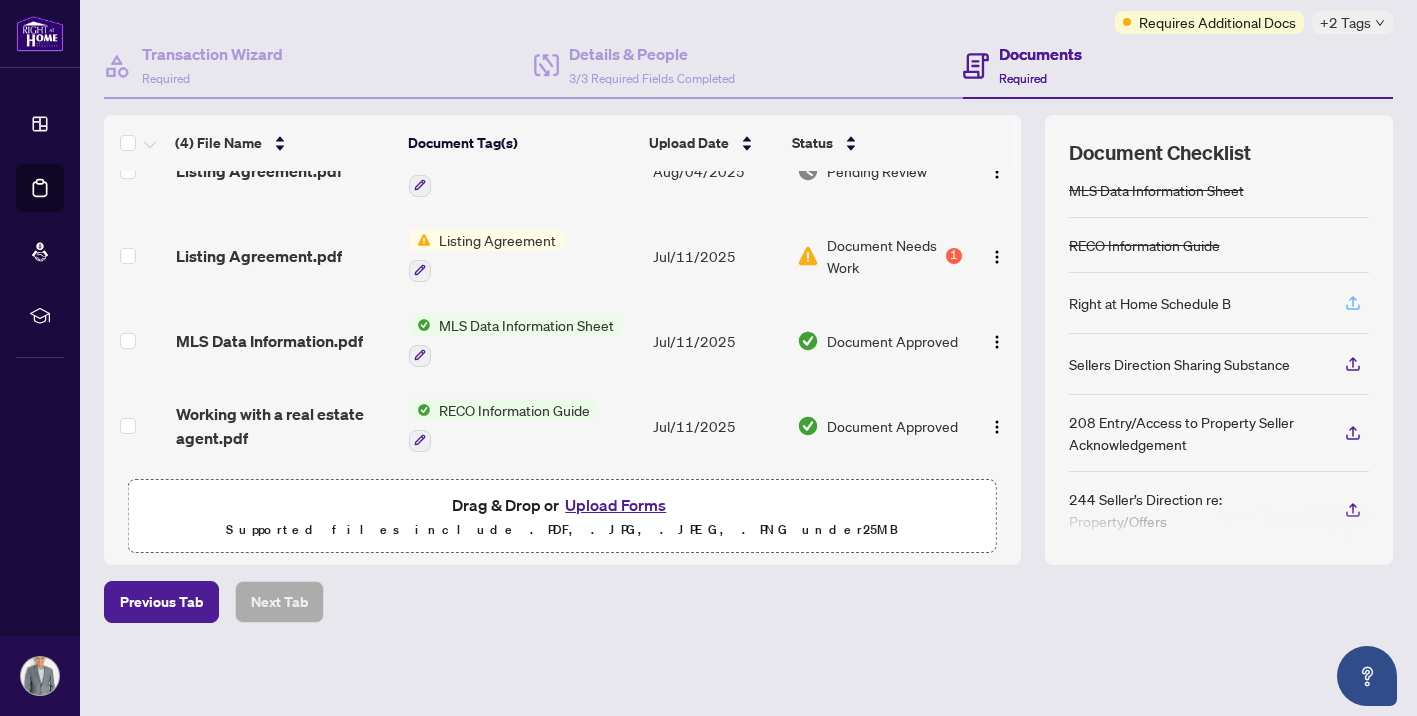 click 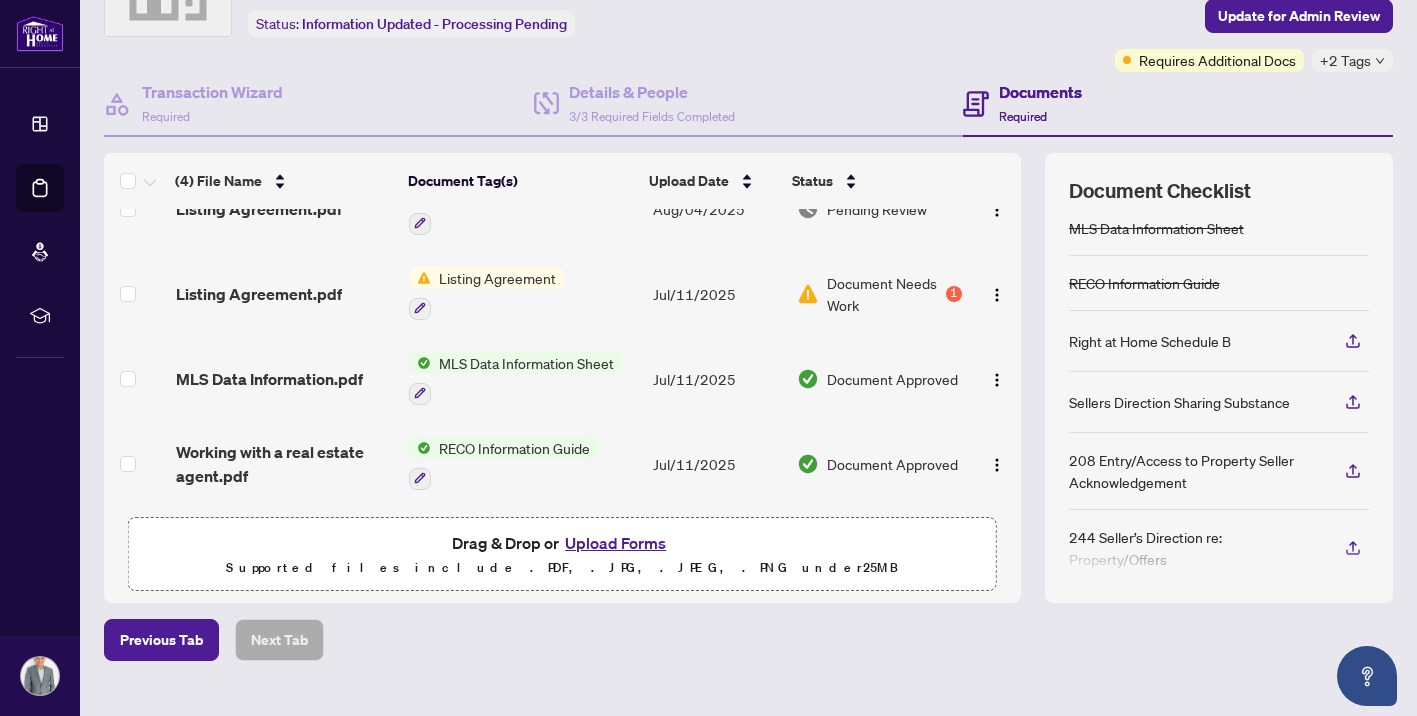 scroll, scrollTop: 36, scrollLeft: 0, axis: vertical 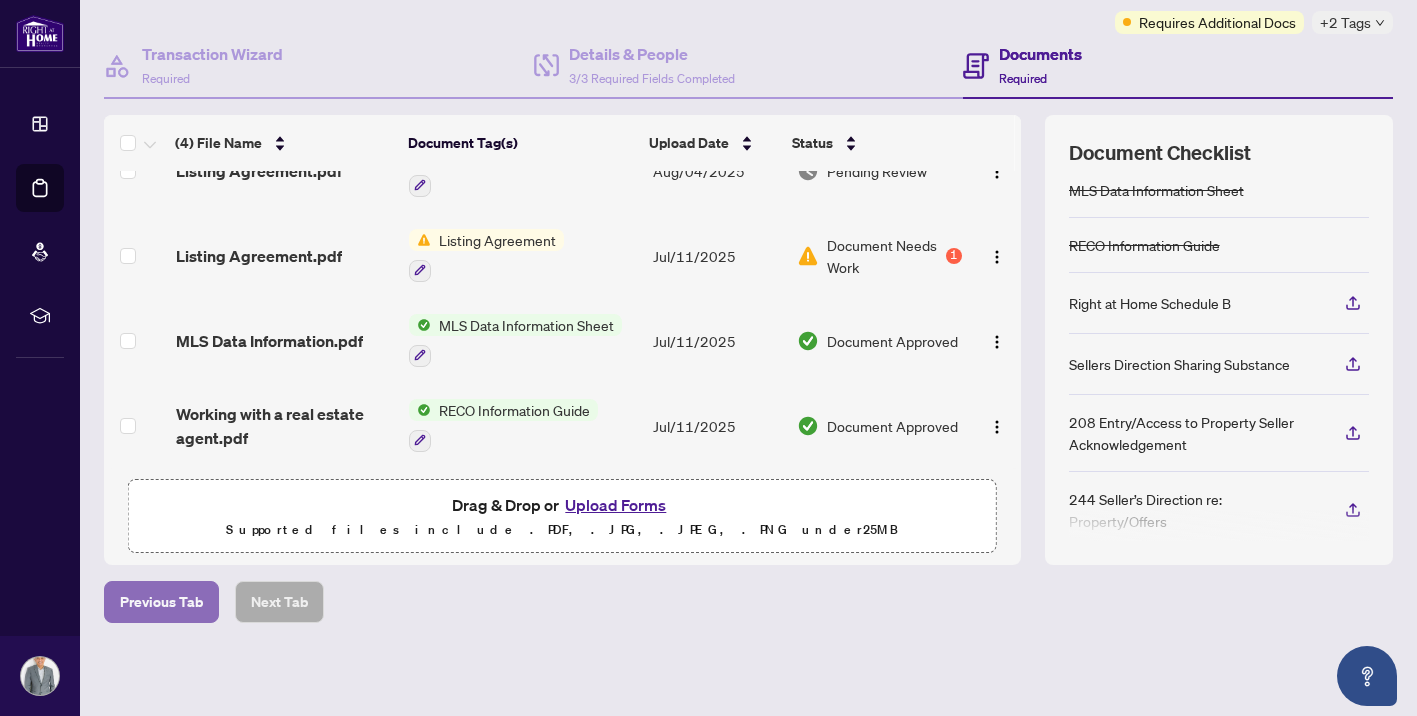 click on "Previous Tab" at bounding box center (161, 602) 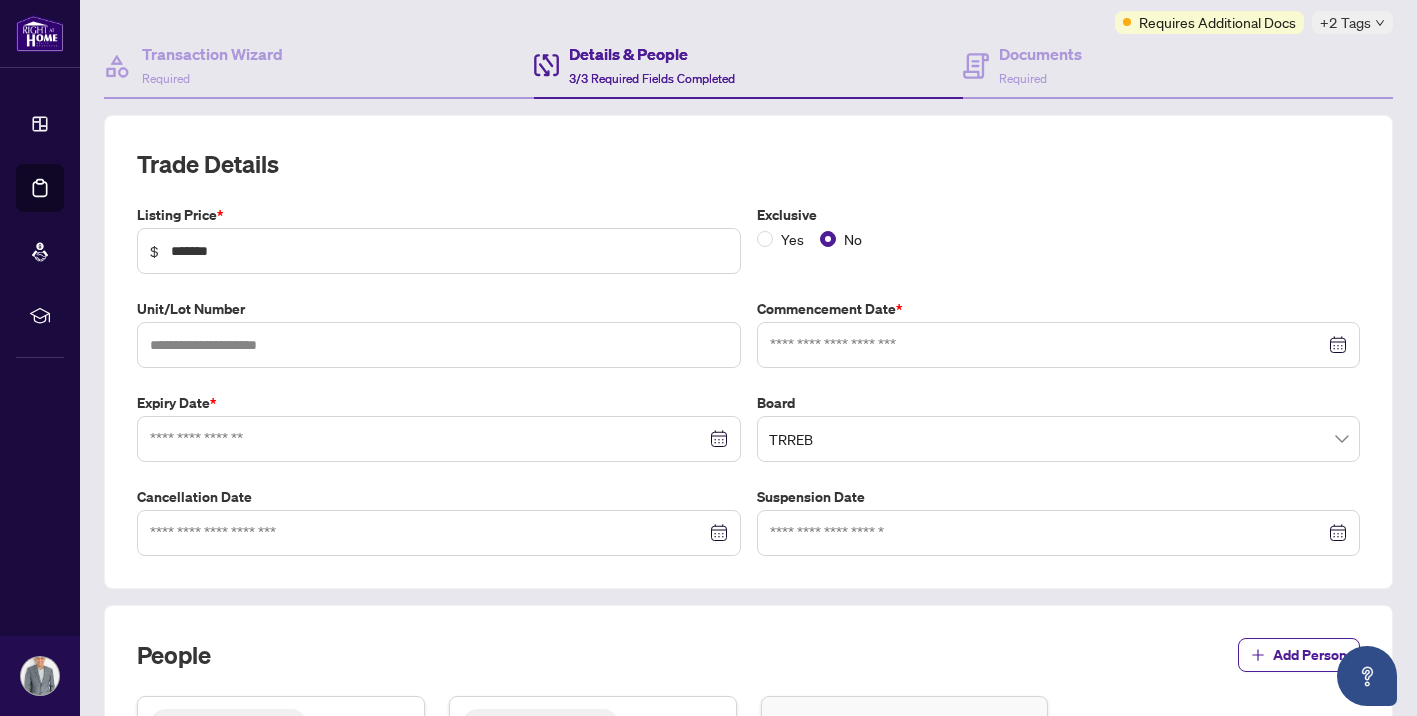 type on "**********" 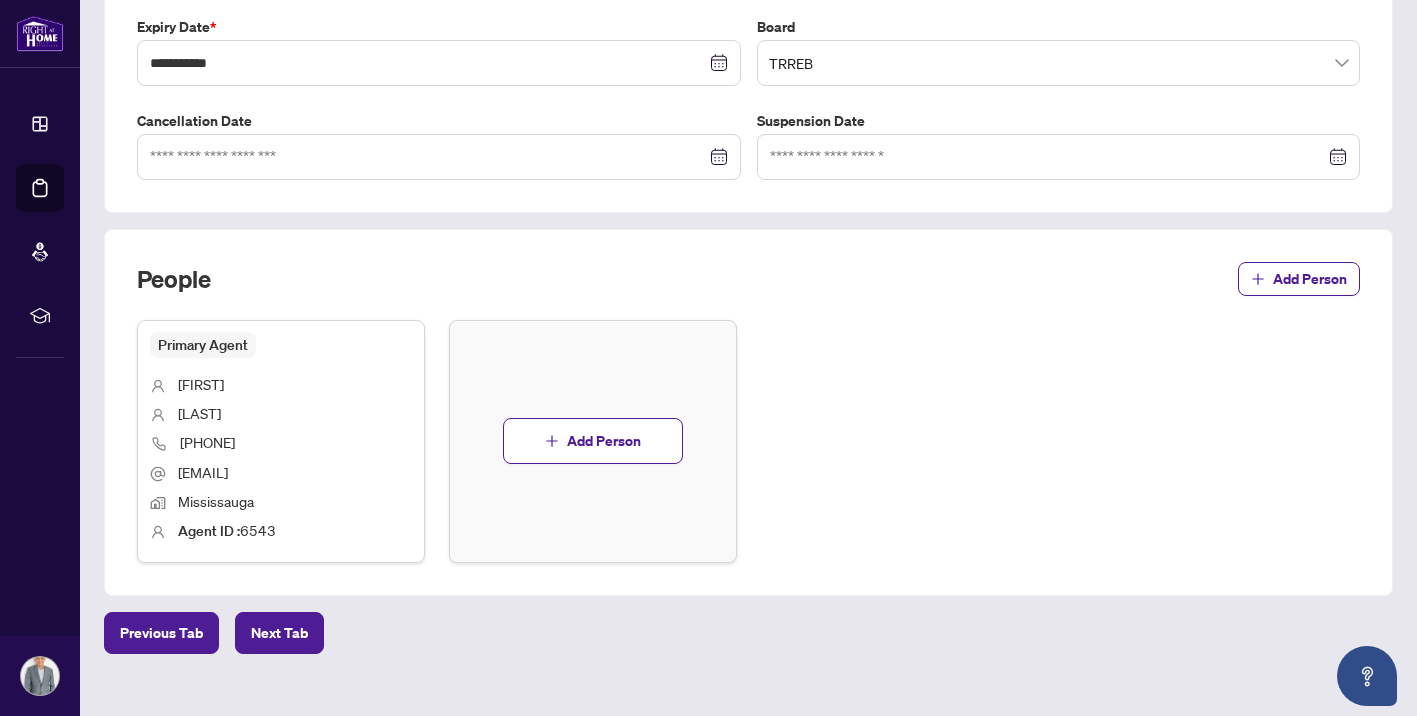 scroll, scrollTop: 565, scrollLeft: 0, axis: vertical 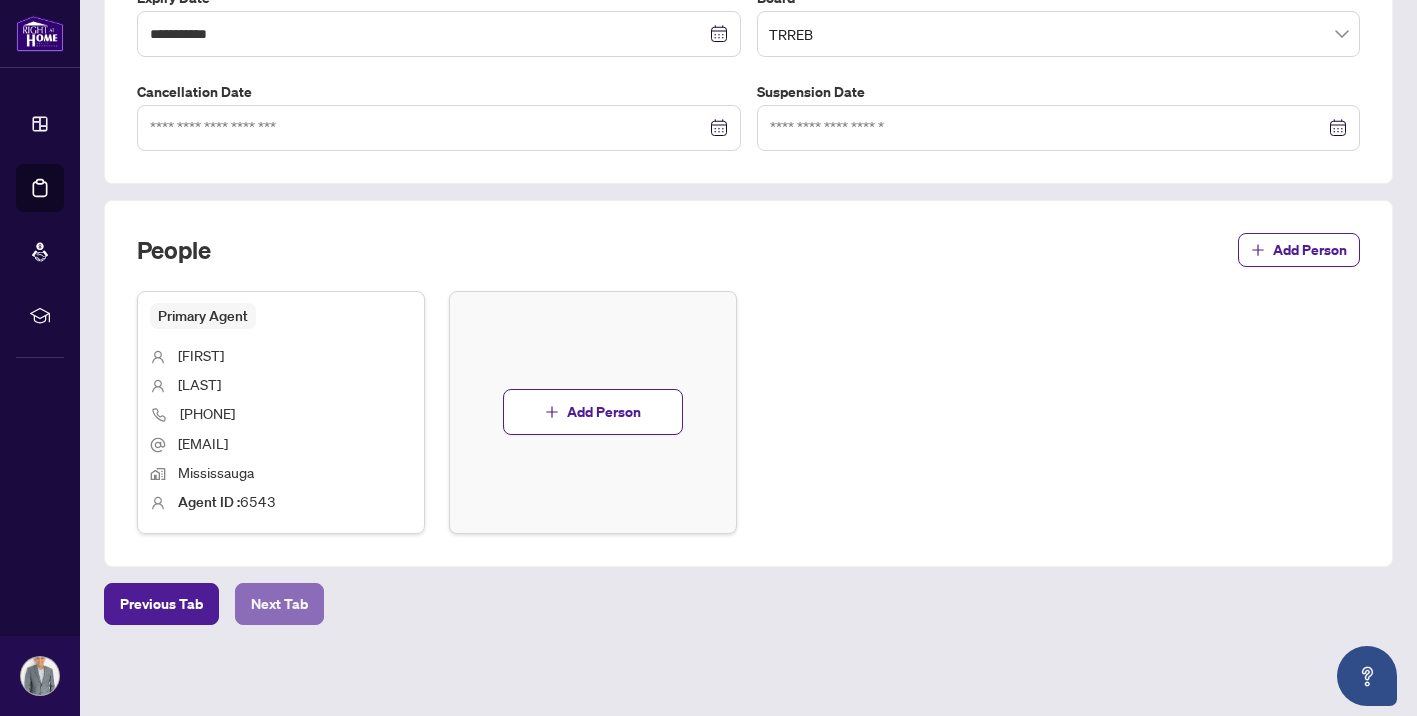 click on "Next Tab" at bounding box center [279, 604] 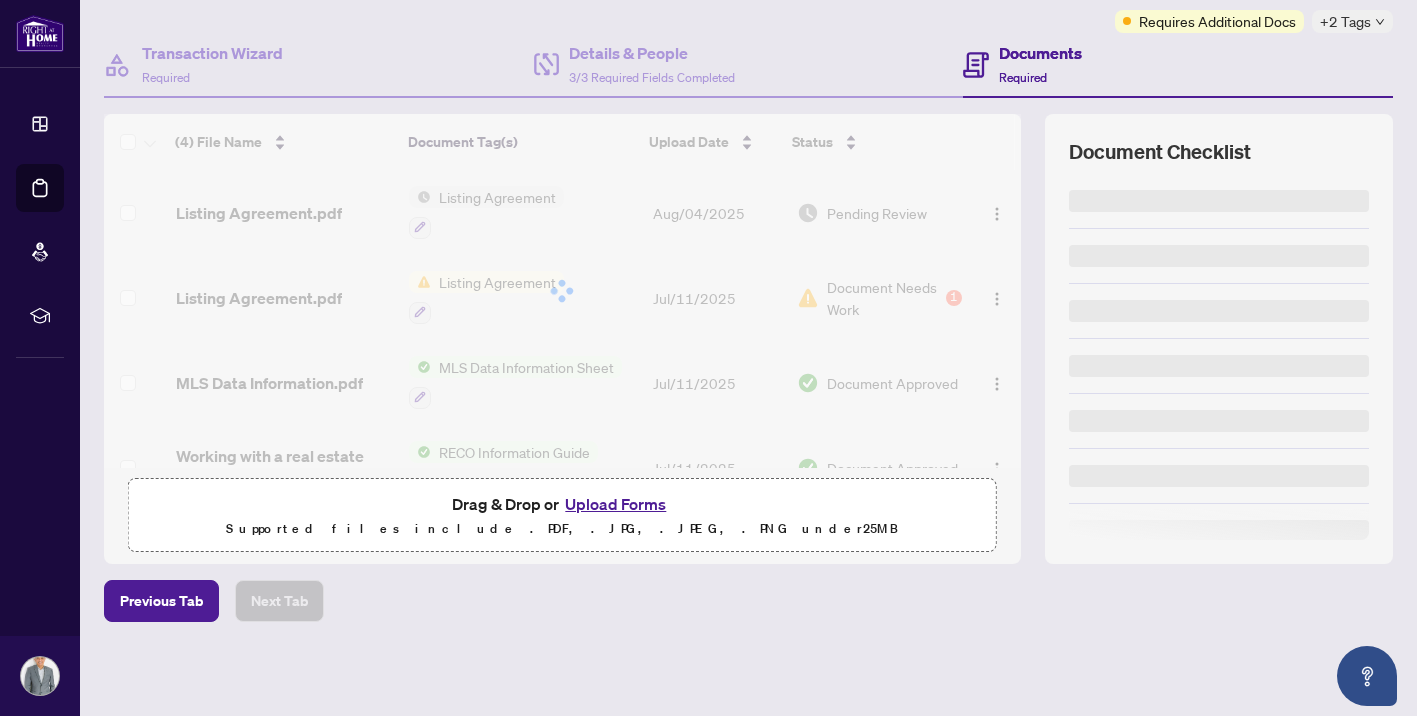 scroll, scrollTop: 0, scrollLeft: 0, axis: both 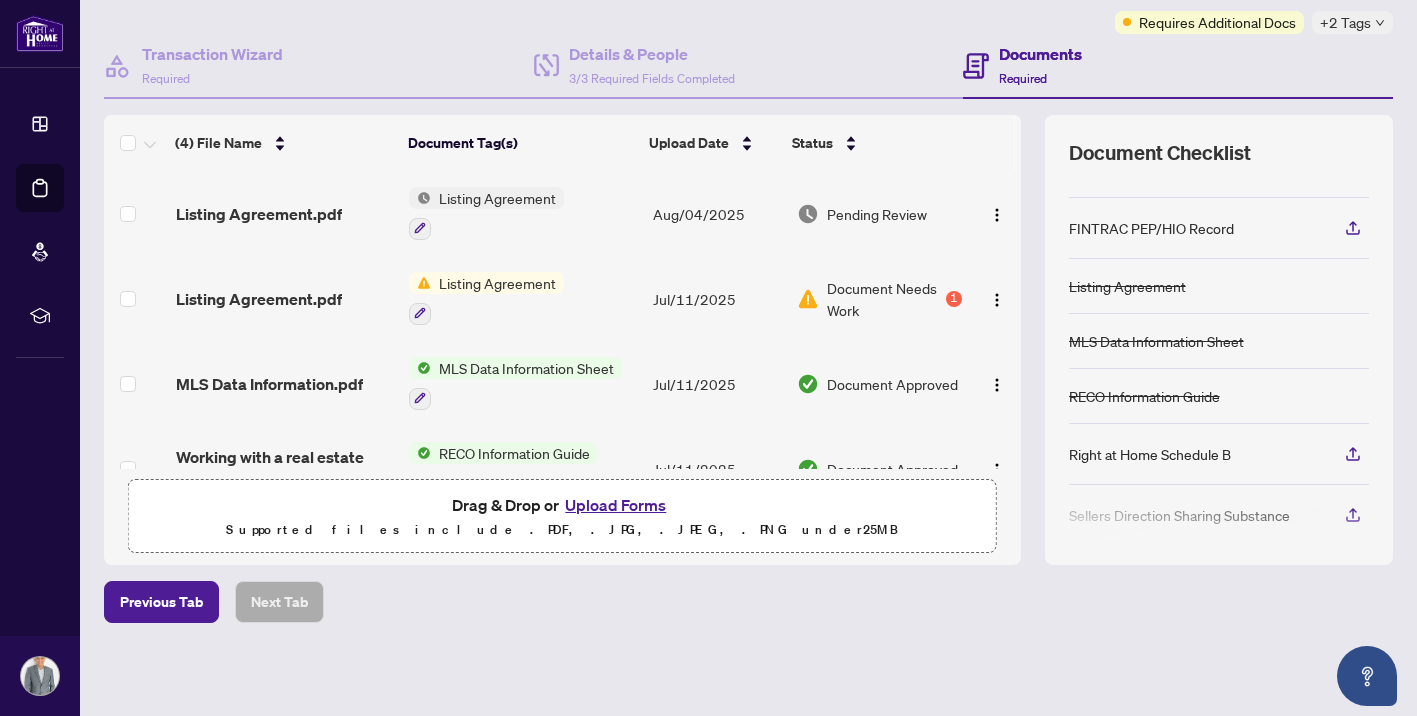 click on "Upload Forms" at bounding box center [615, 505] 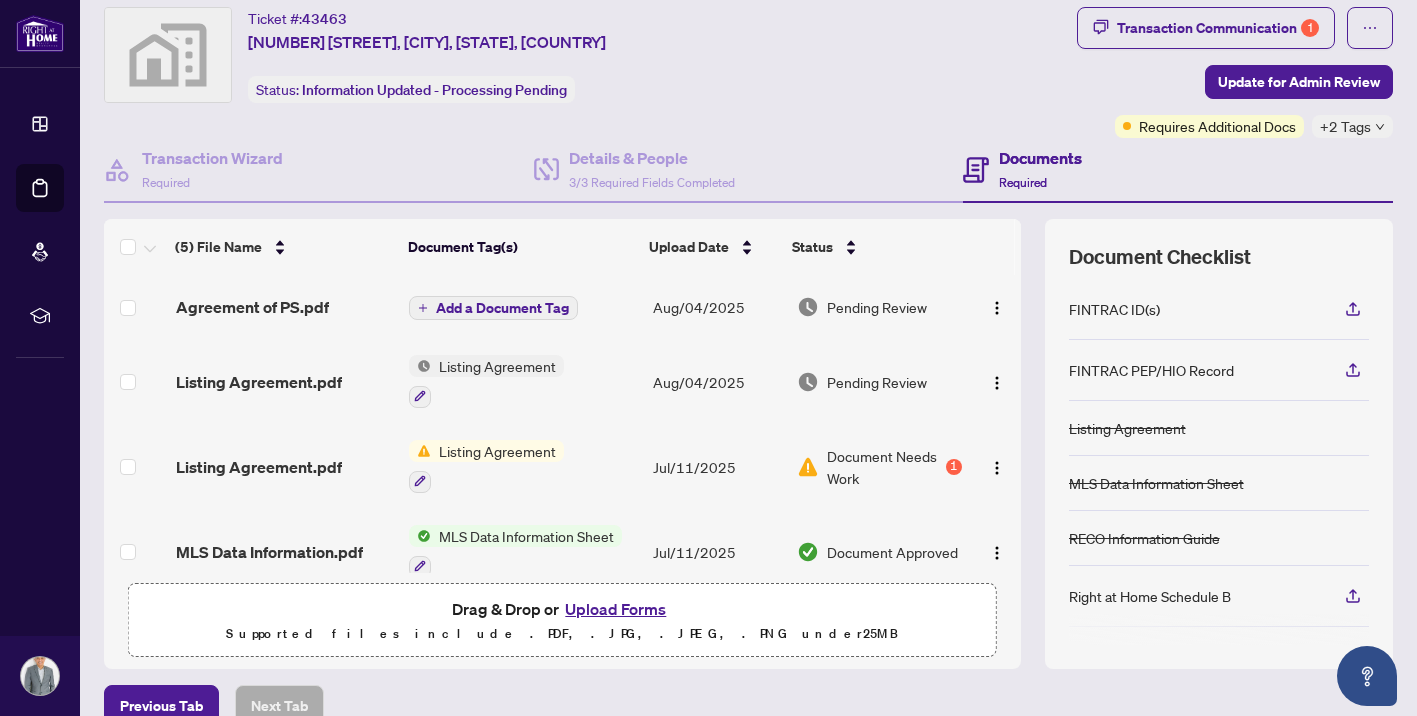 scroll, scrollTop: 43, scrollLeft: 0, axis: vertical 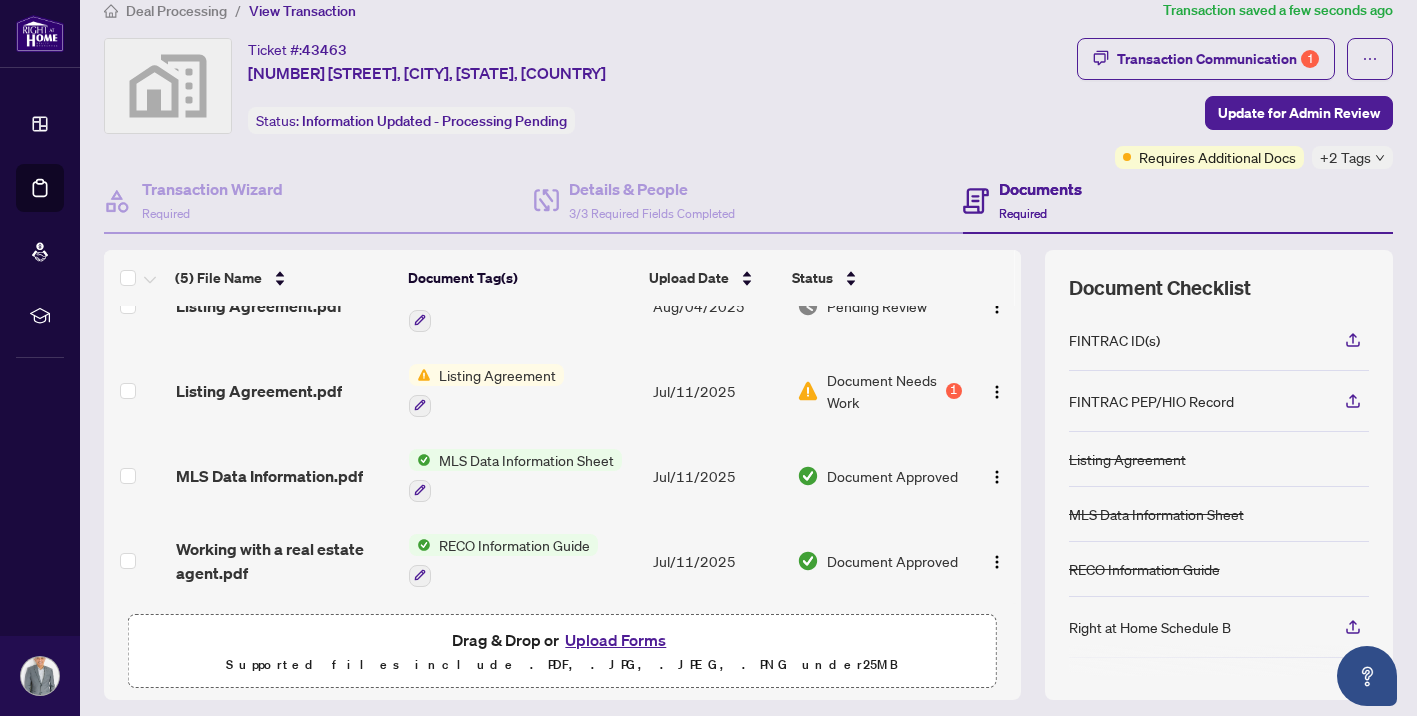 click on "Upload Forms" at bounding box center [615, 640] 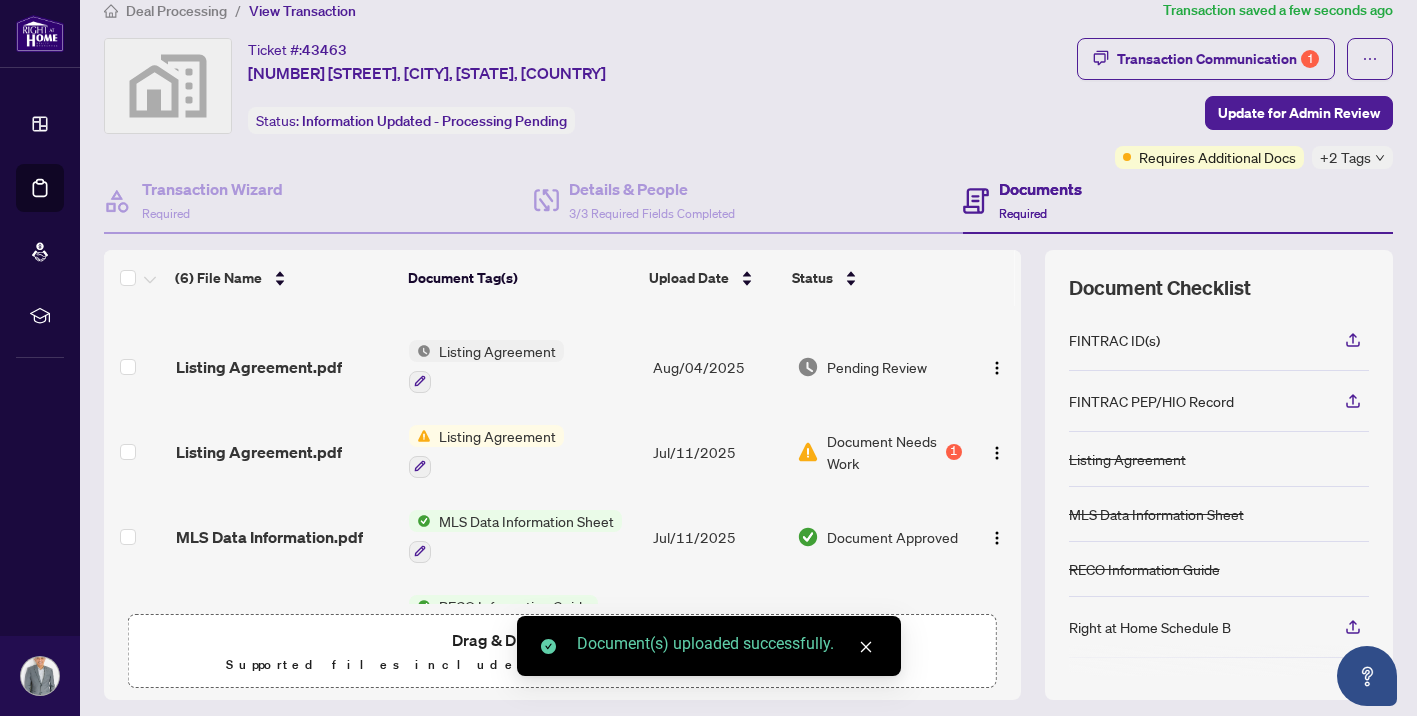 click 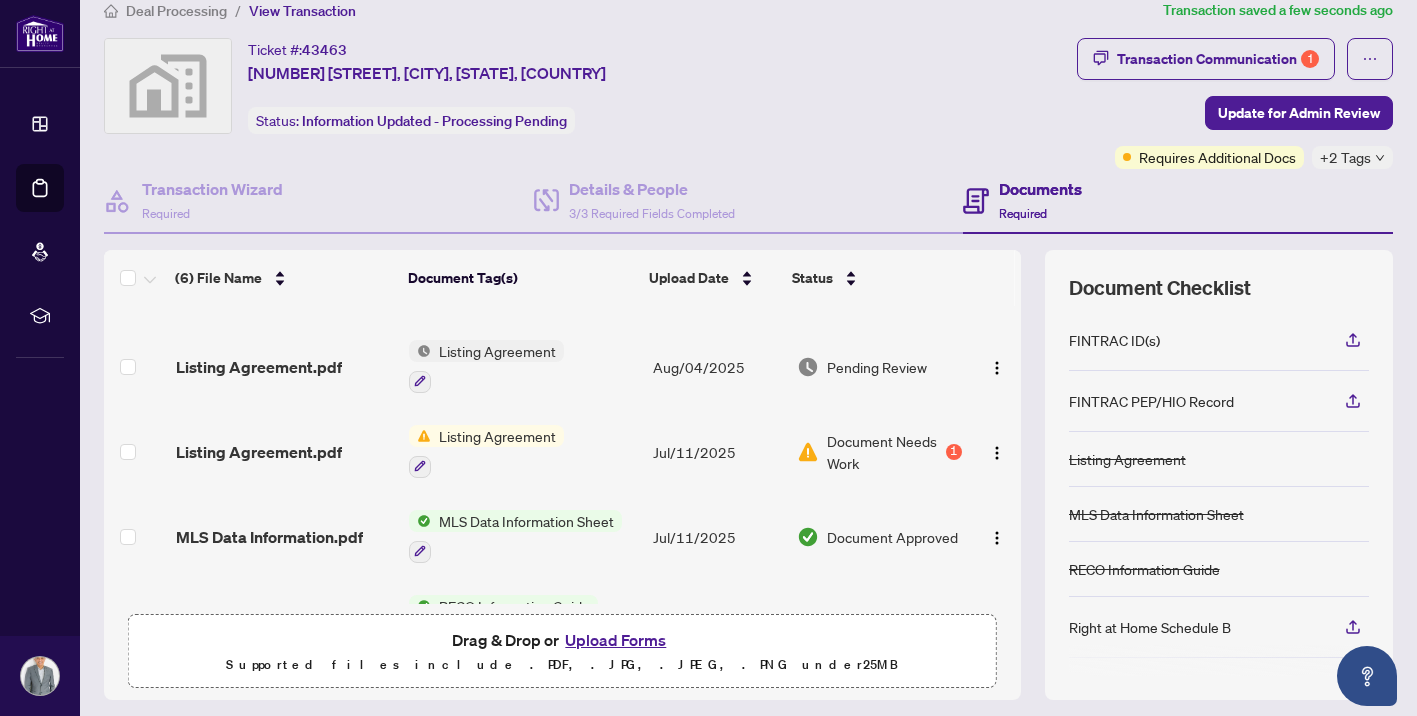 click on "Upload Forms" at bounding box center [615, 640] 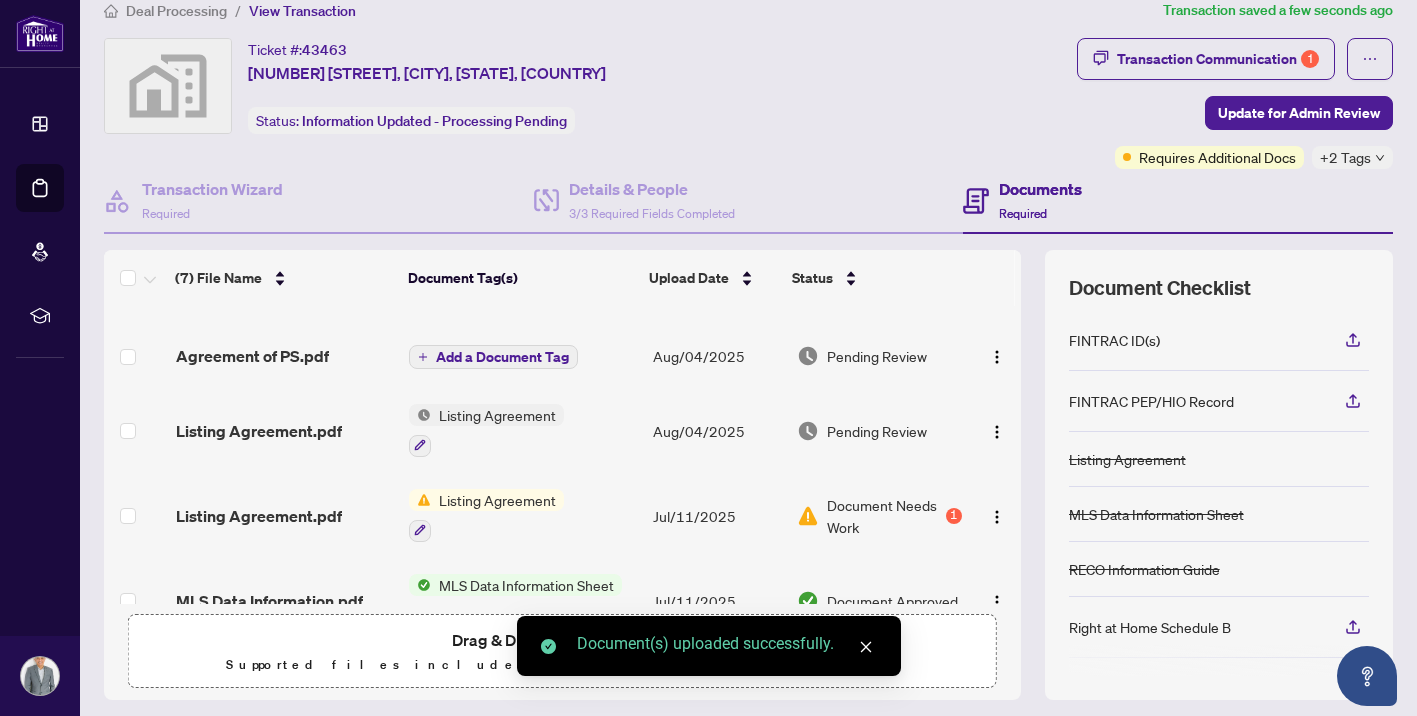 click 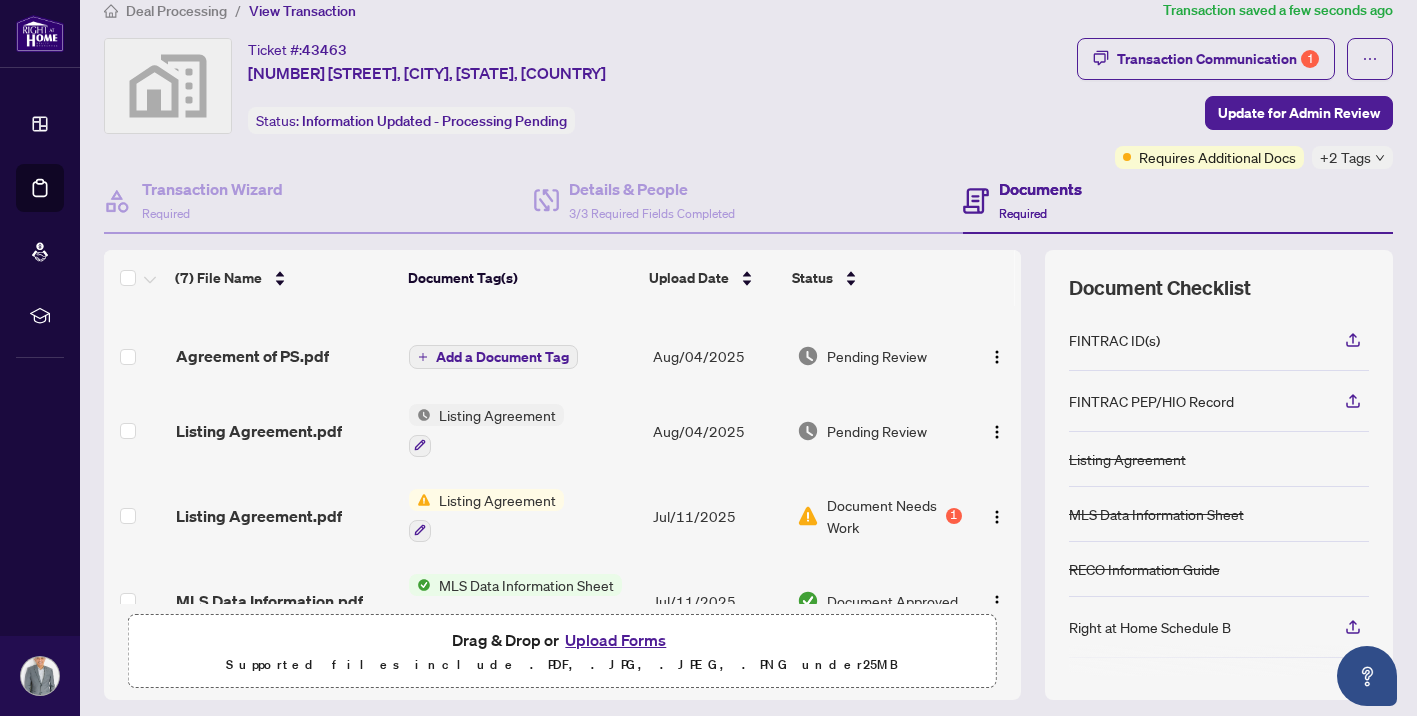 click on "Upload Forms" at bounding box center [615, 640] 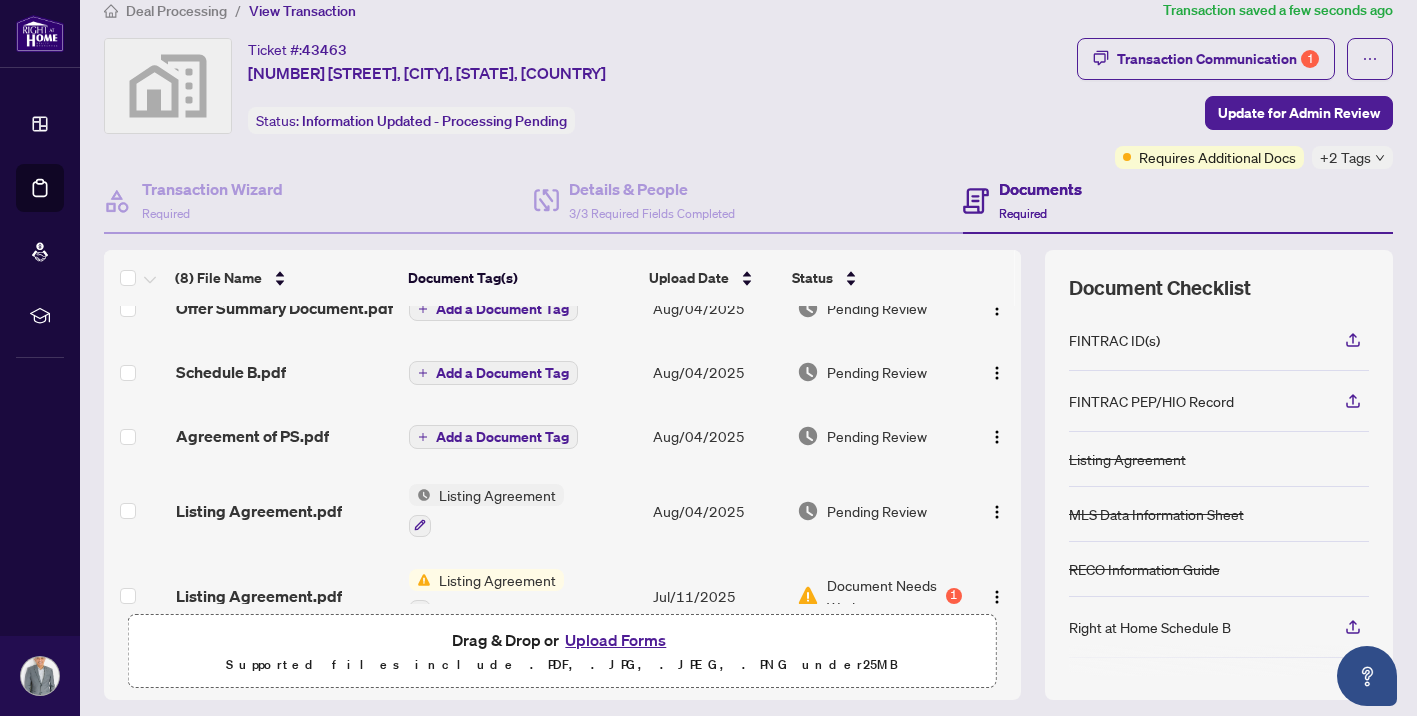 scroll, scrollTop: 160, scrollLeft: 0, axis: vertical 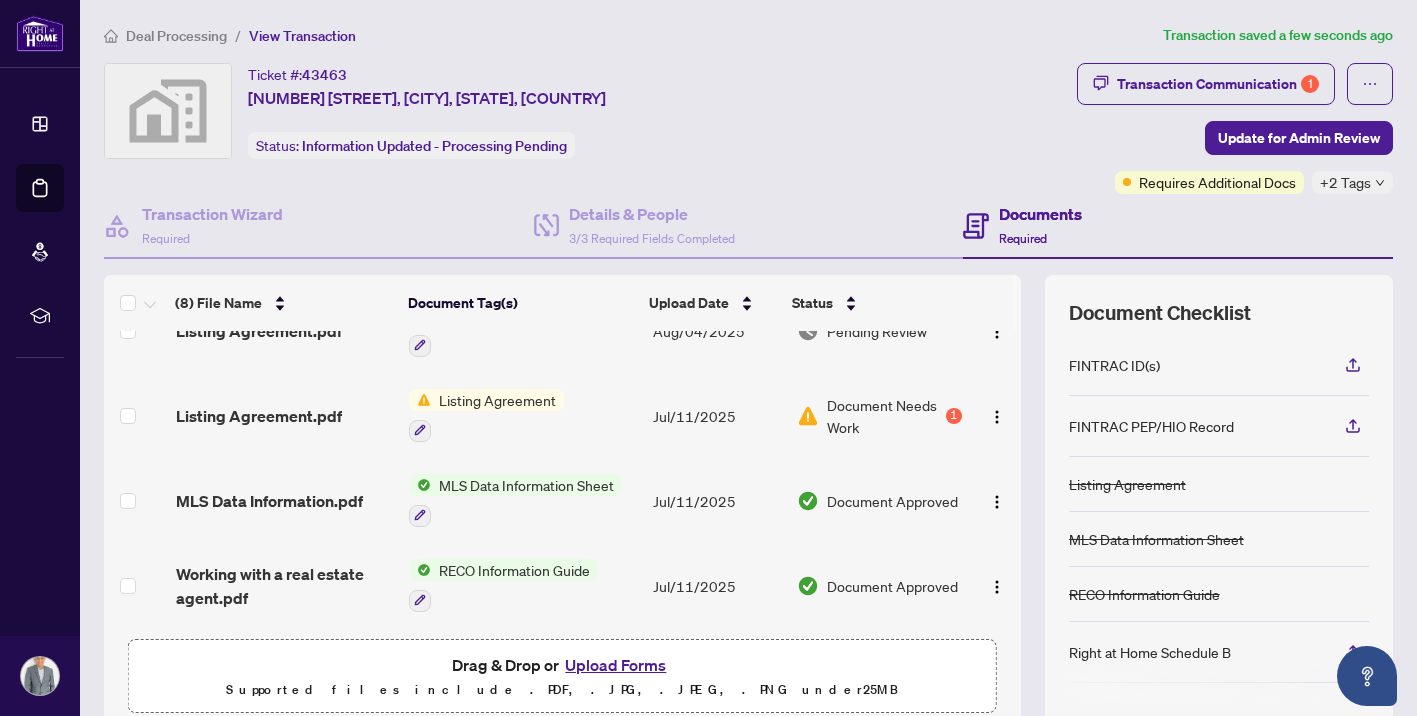 click on "Upload Forms" at bounding box center (615, 665) 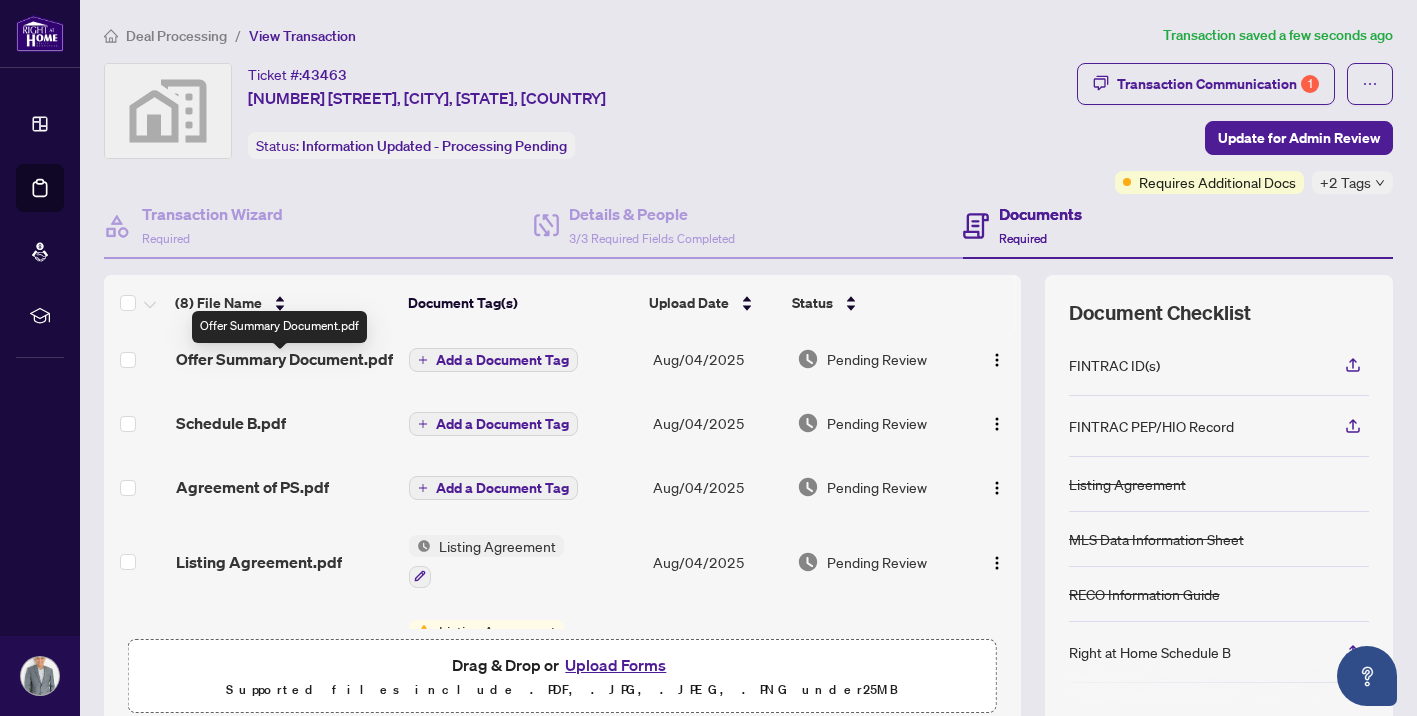 scroll, scrollTop: 71, scrollLeft: 0, axis: vertical 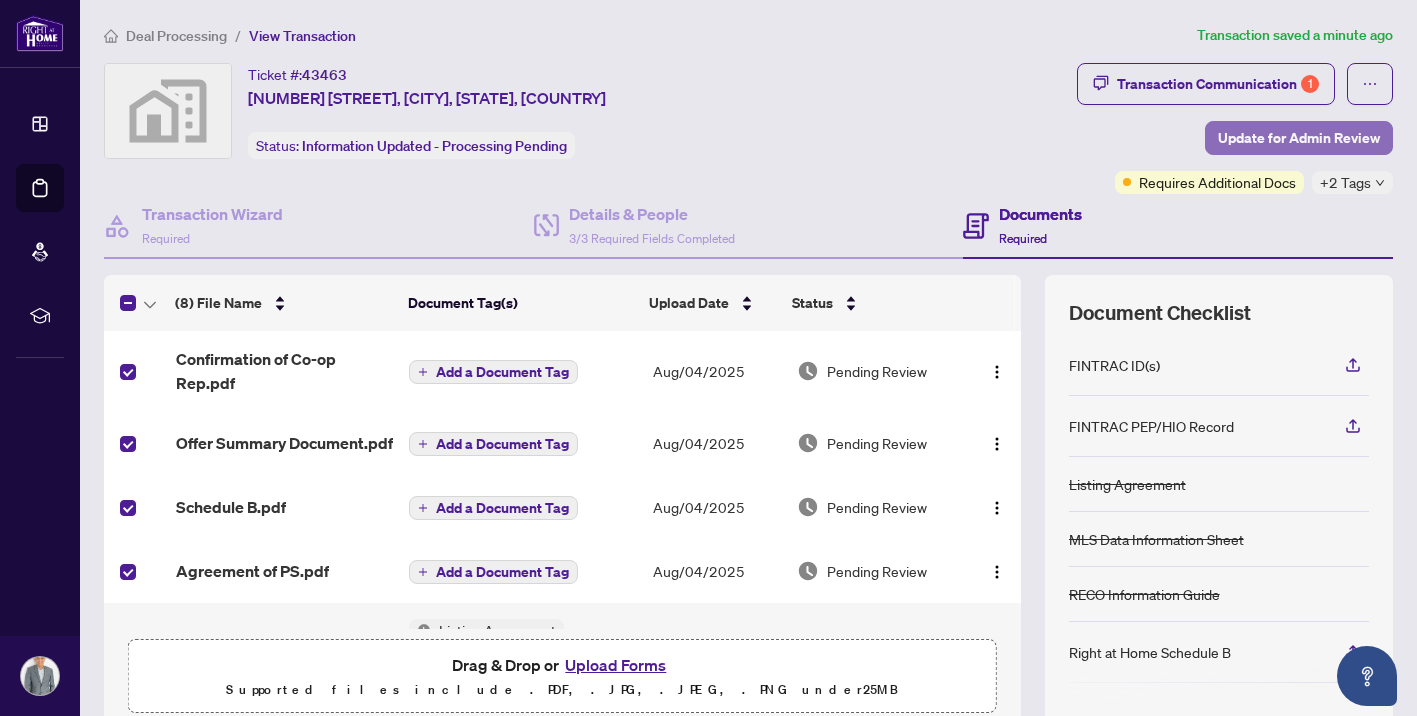 click on "Update for Admin Review" at bounding box center (1299, 138) 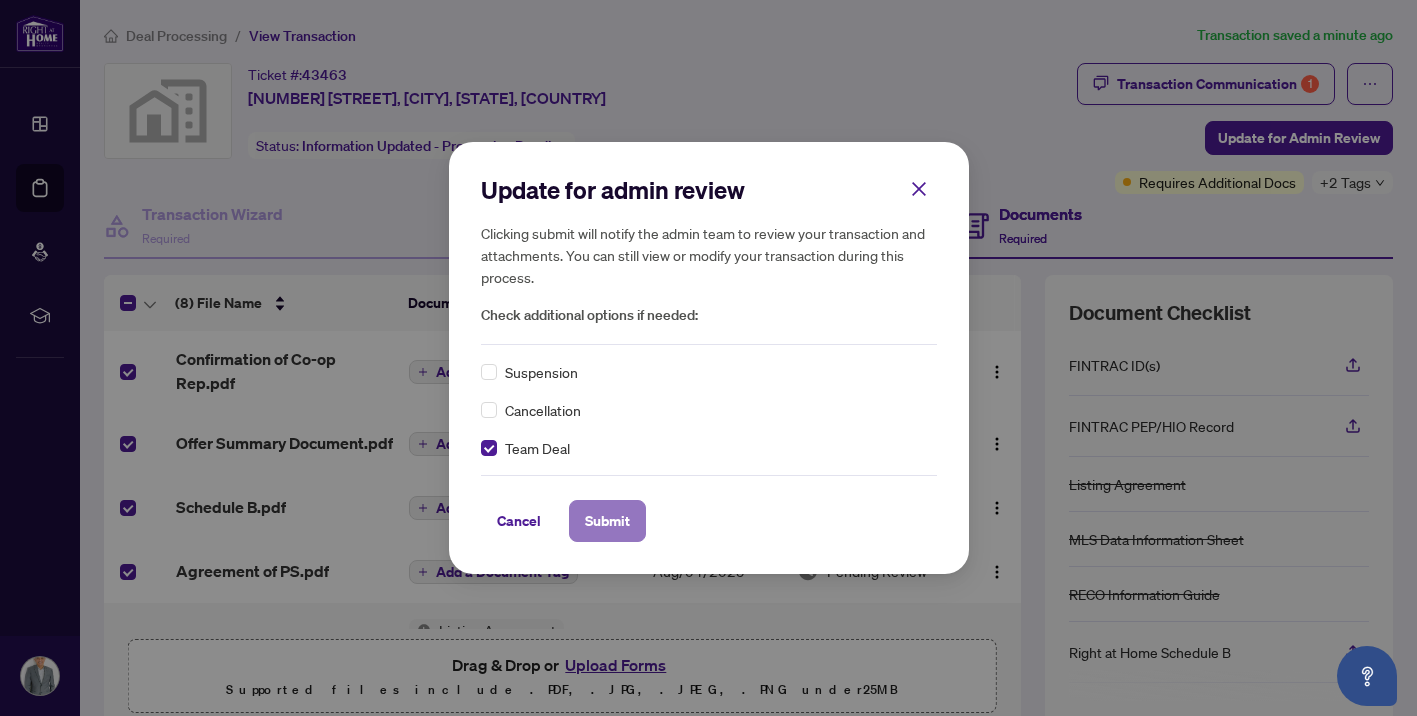 click on "Submit" at bounding box center [607, 521] 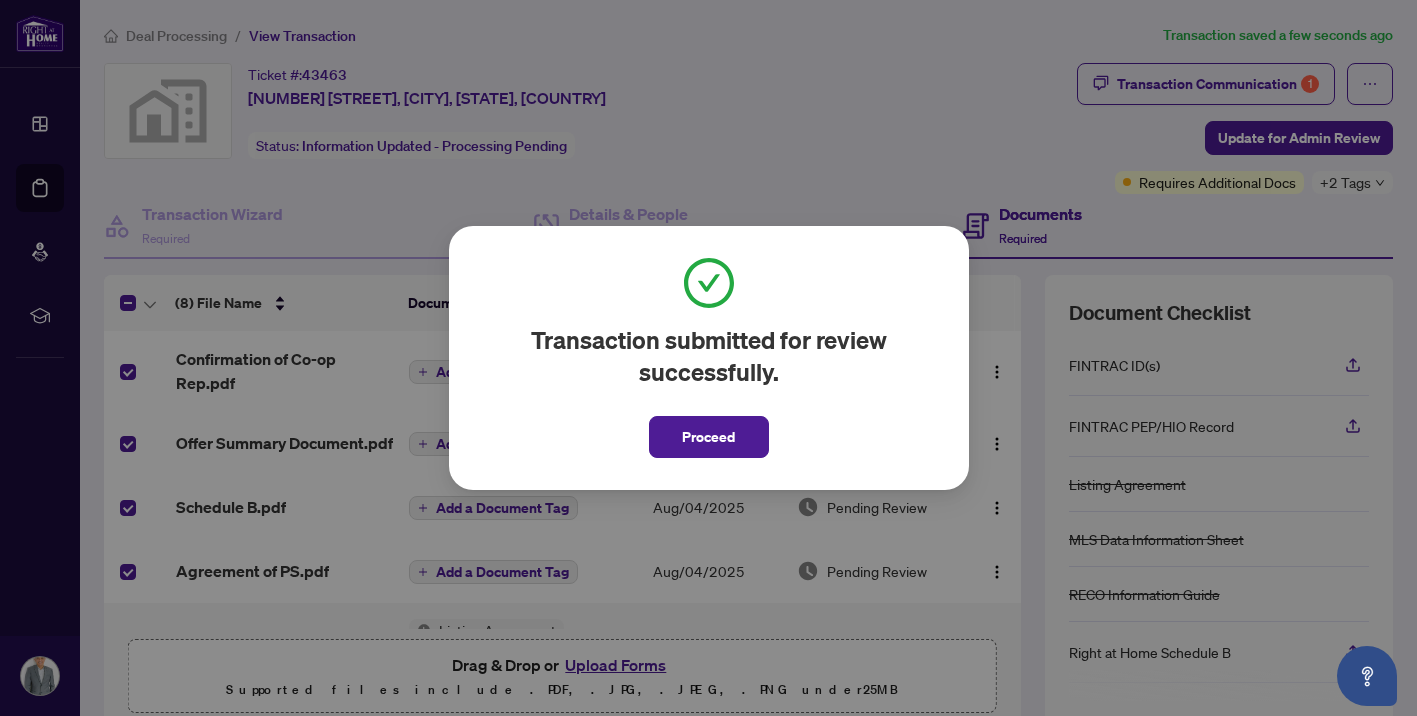 click on "Proceed" at bounding box center (708, 437) 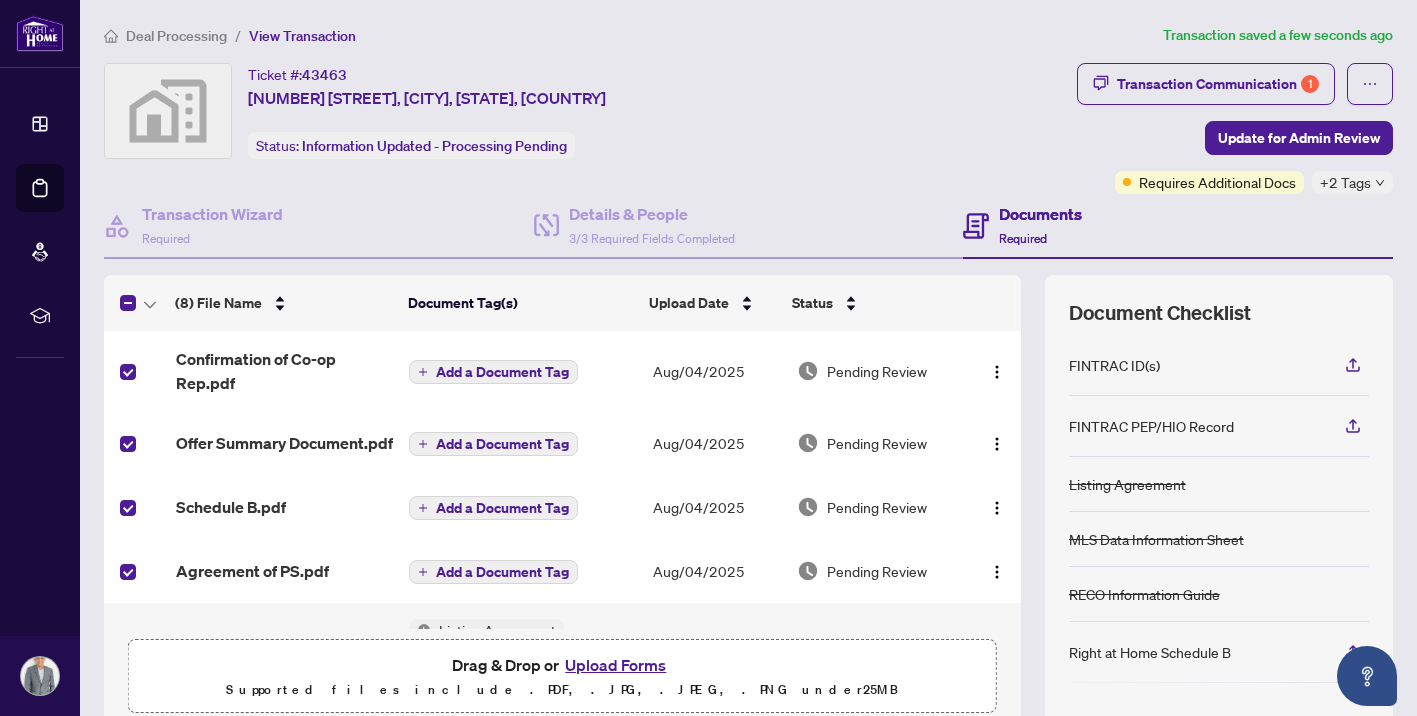 click on "Listing Agreement.pdf" at bounding box center [285, 645] 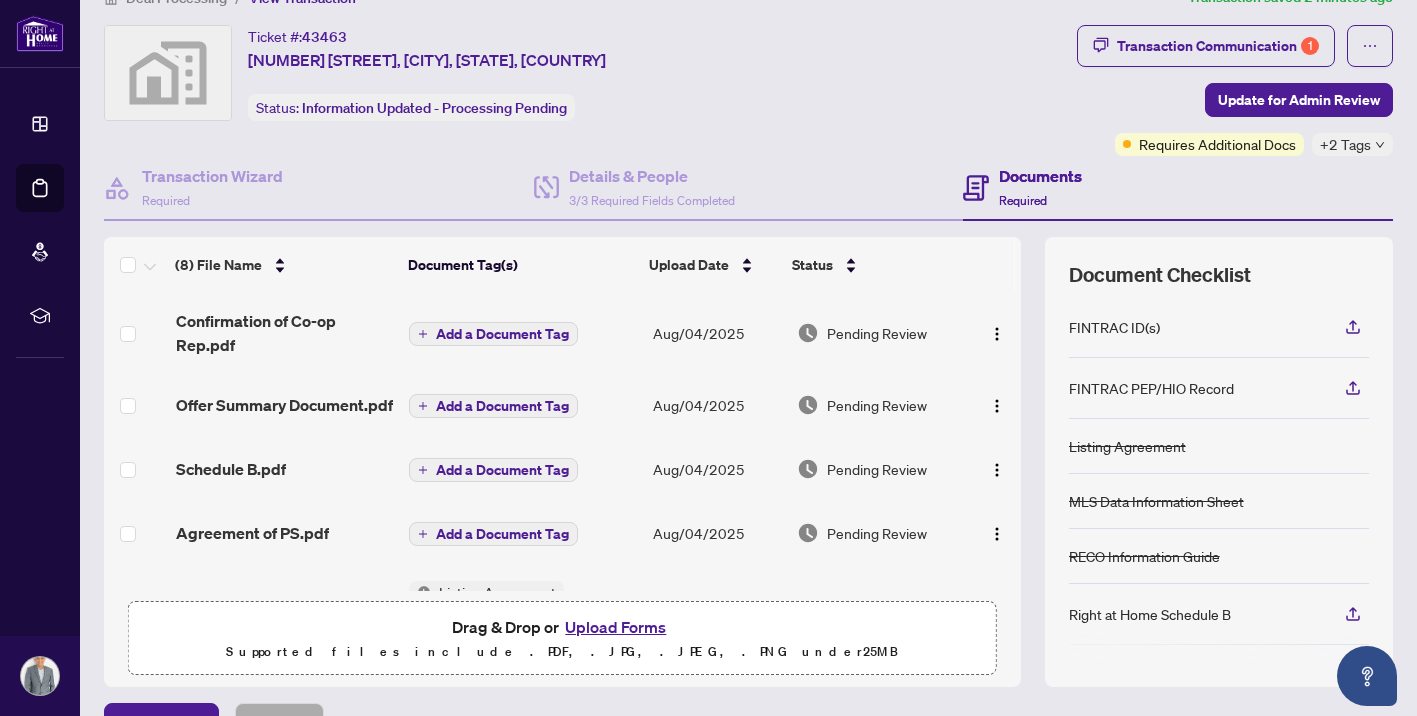 scroll, scrollTop: 73, scrollLeft: 0, axis: vertical 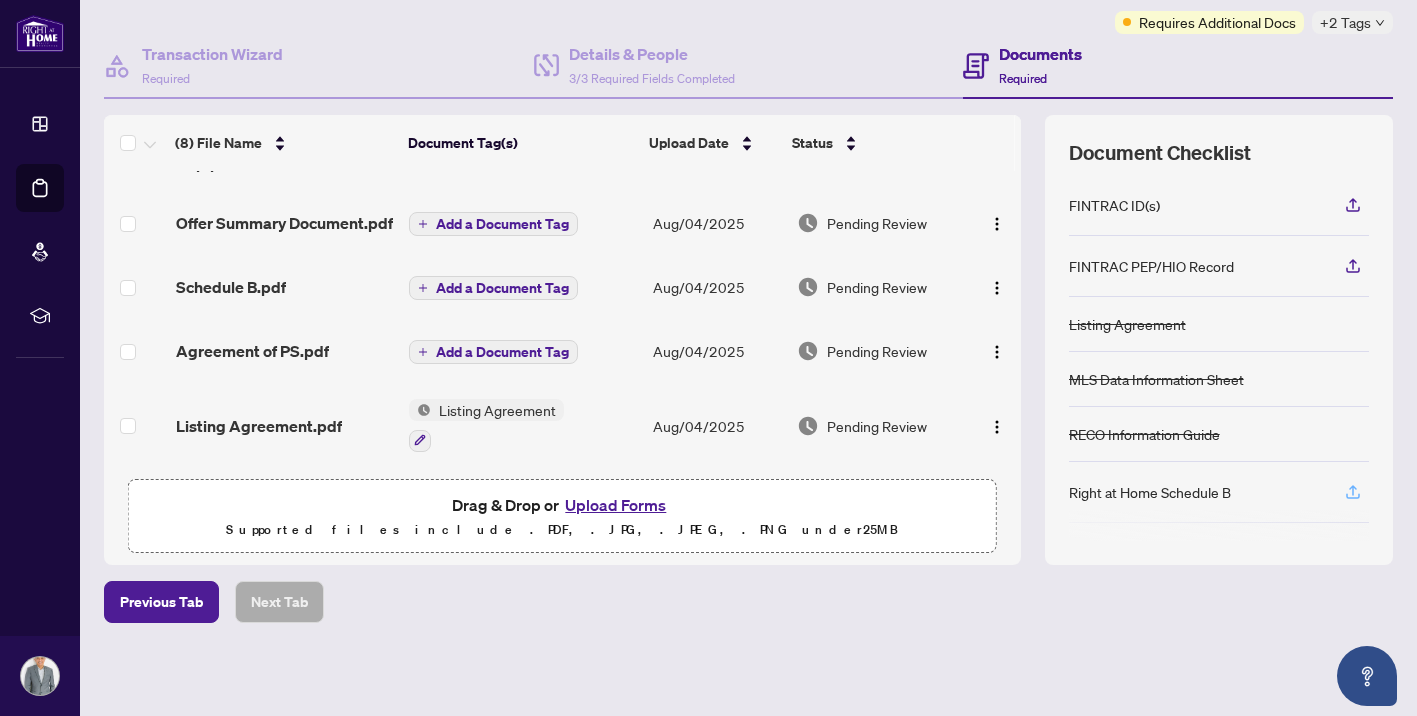 click 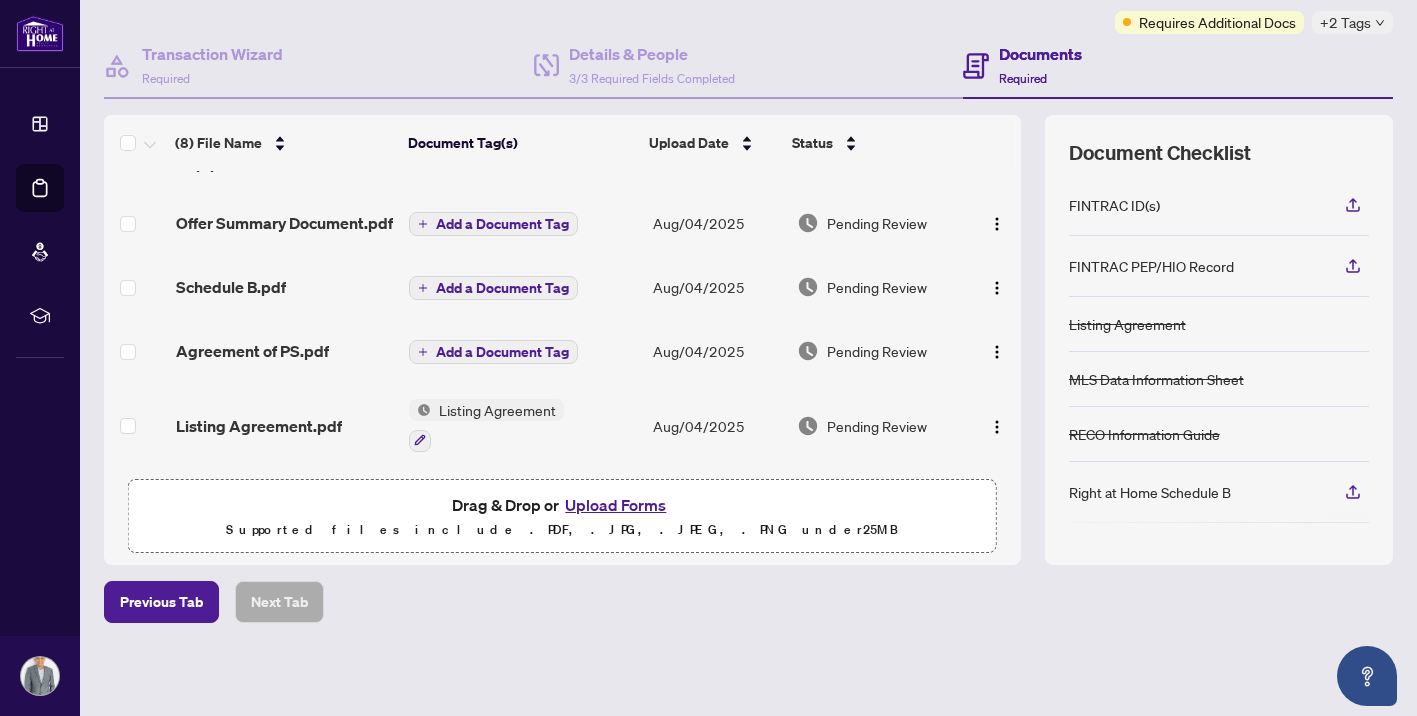click on "FINTRAC PEP/HIO Record" at bounding box center (1151, 266) 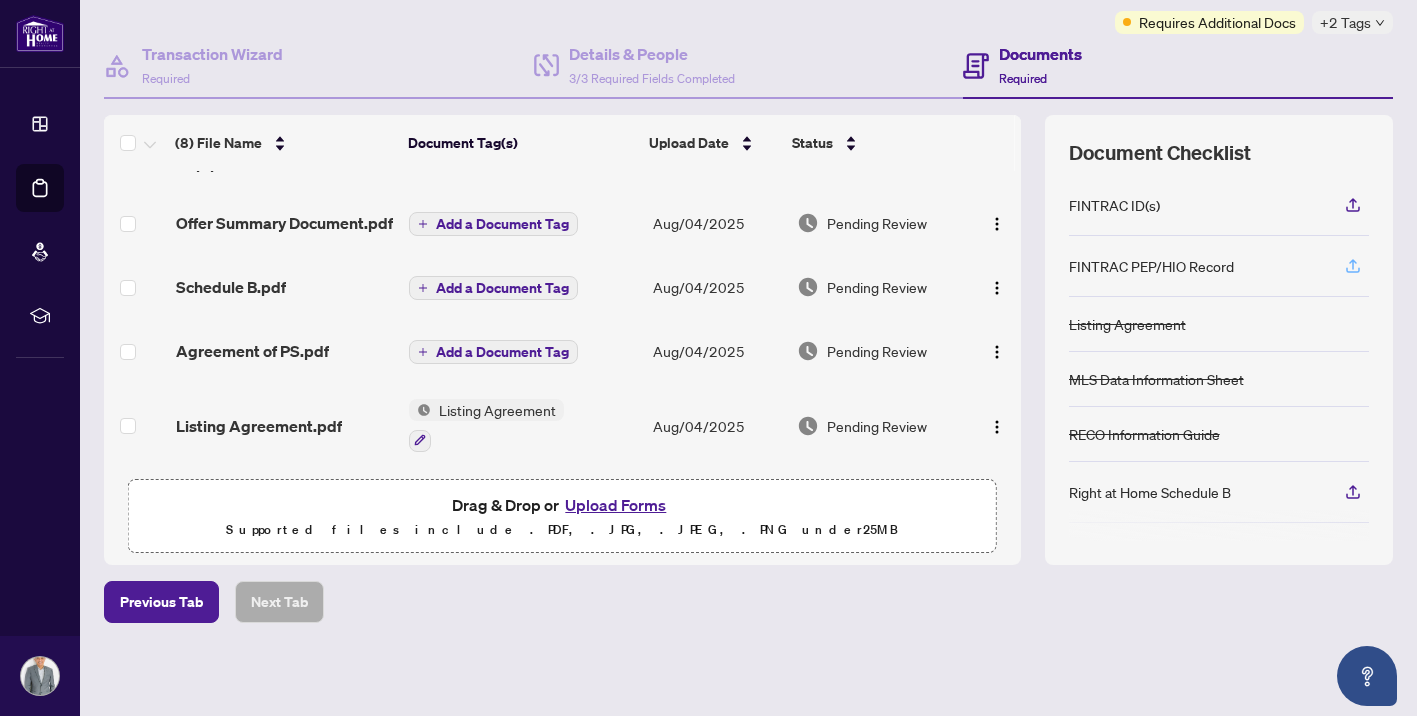 click 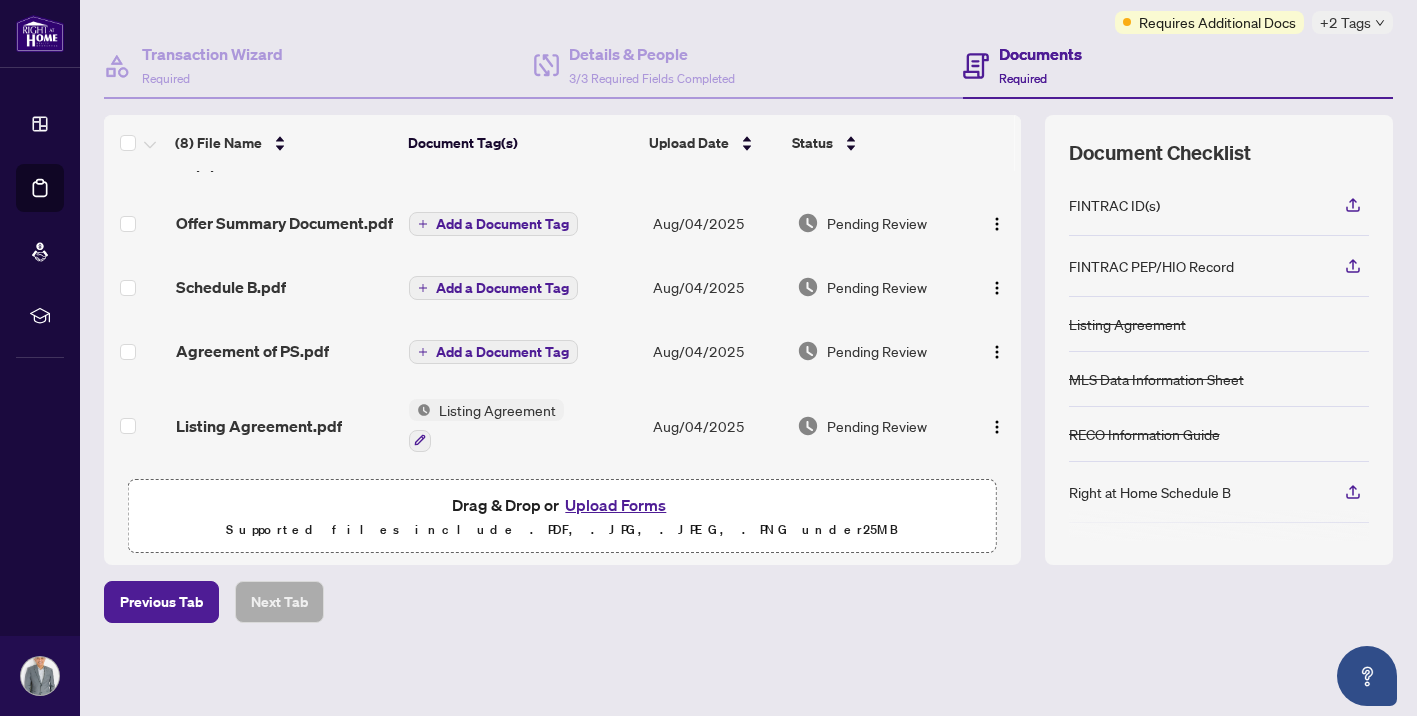 click 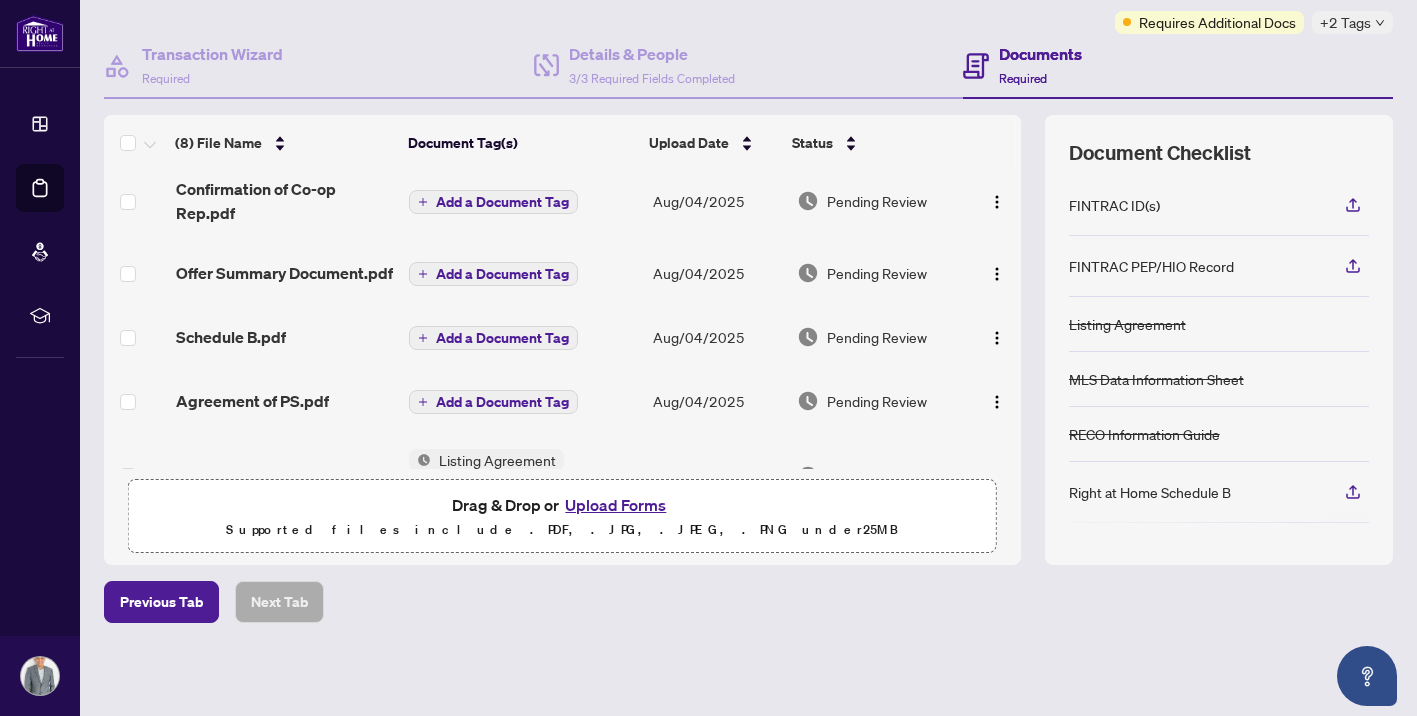 scroll, scrollTop: 0, scrollLeft: 0, axis: both 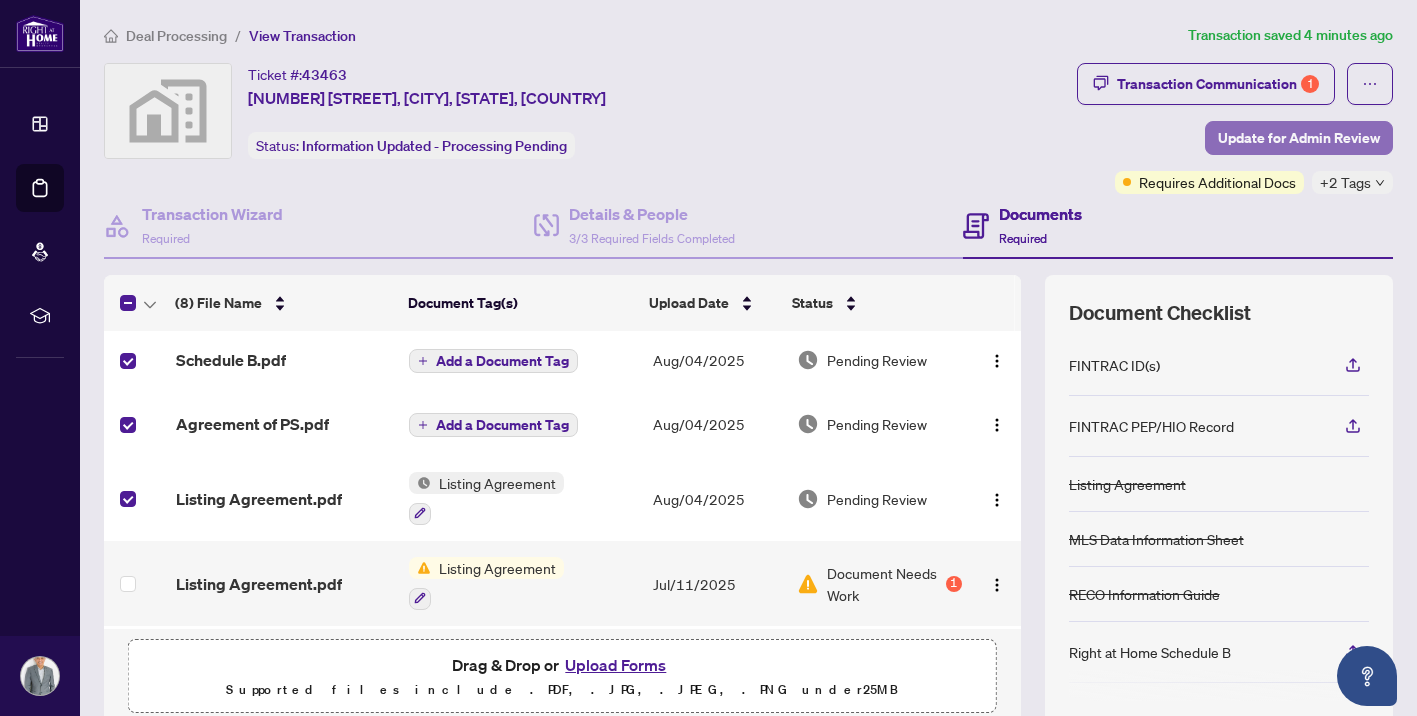 click on "Update for Admin Review" at bounding box center (1299, 138) 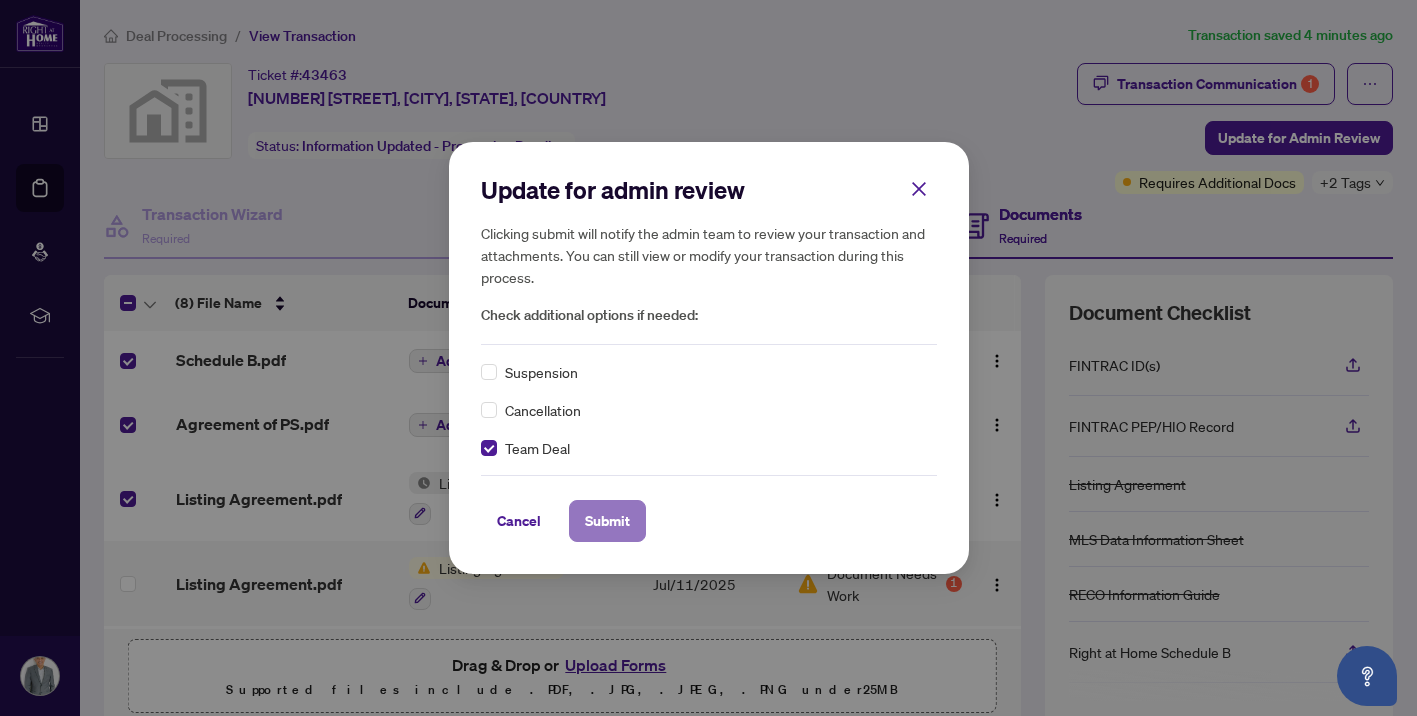 click on "Submit" at bounding box center [607, 521] 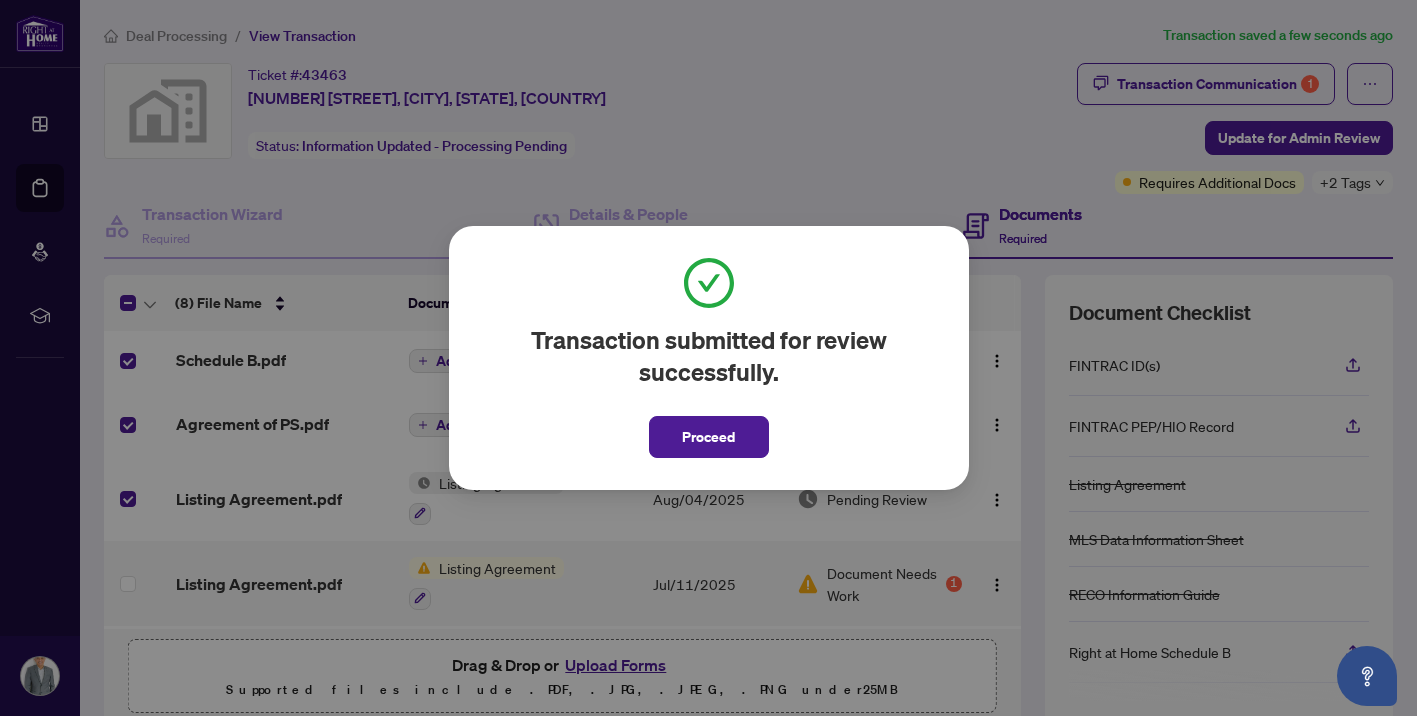 click on "Proceed" at bounding box center [708, 437] 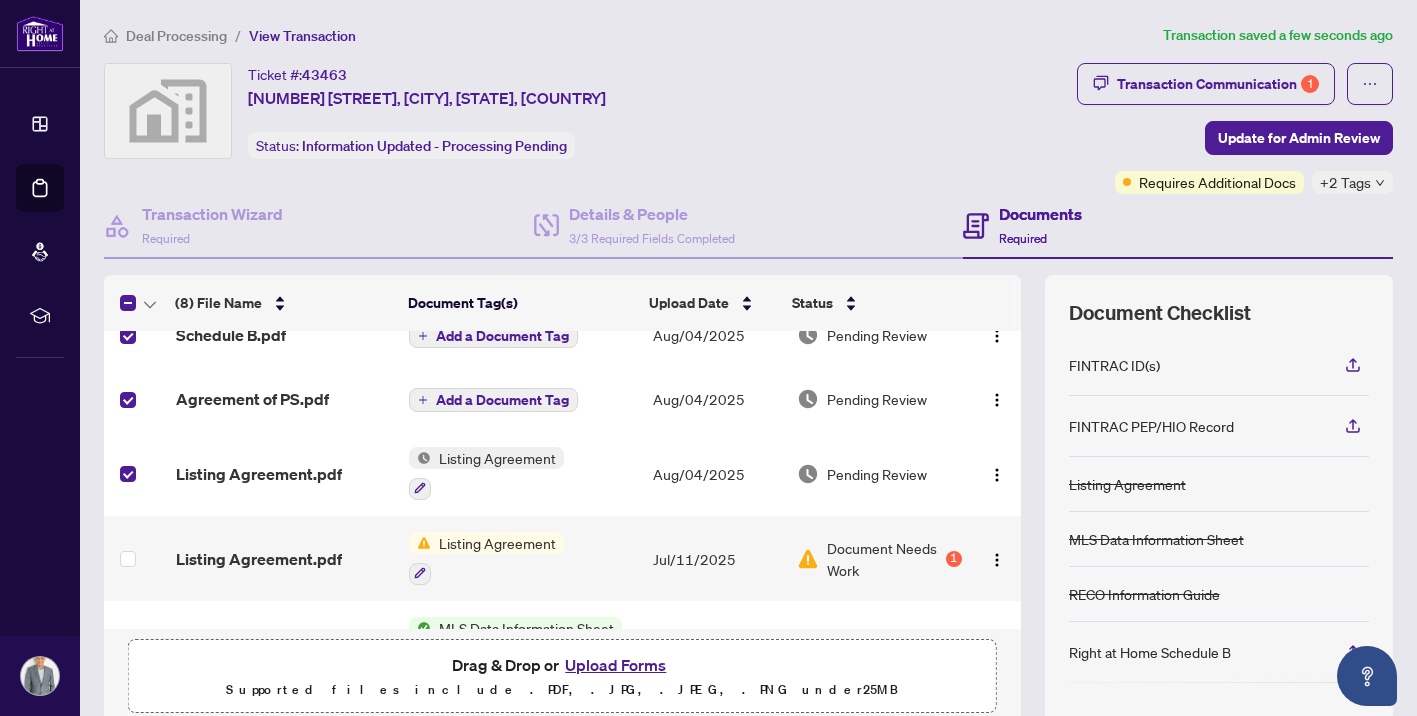 scroll, scrollTop: 184, scrollLeft: 0, axis: vertical 